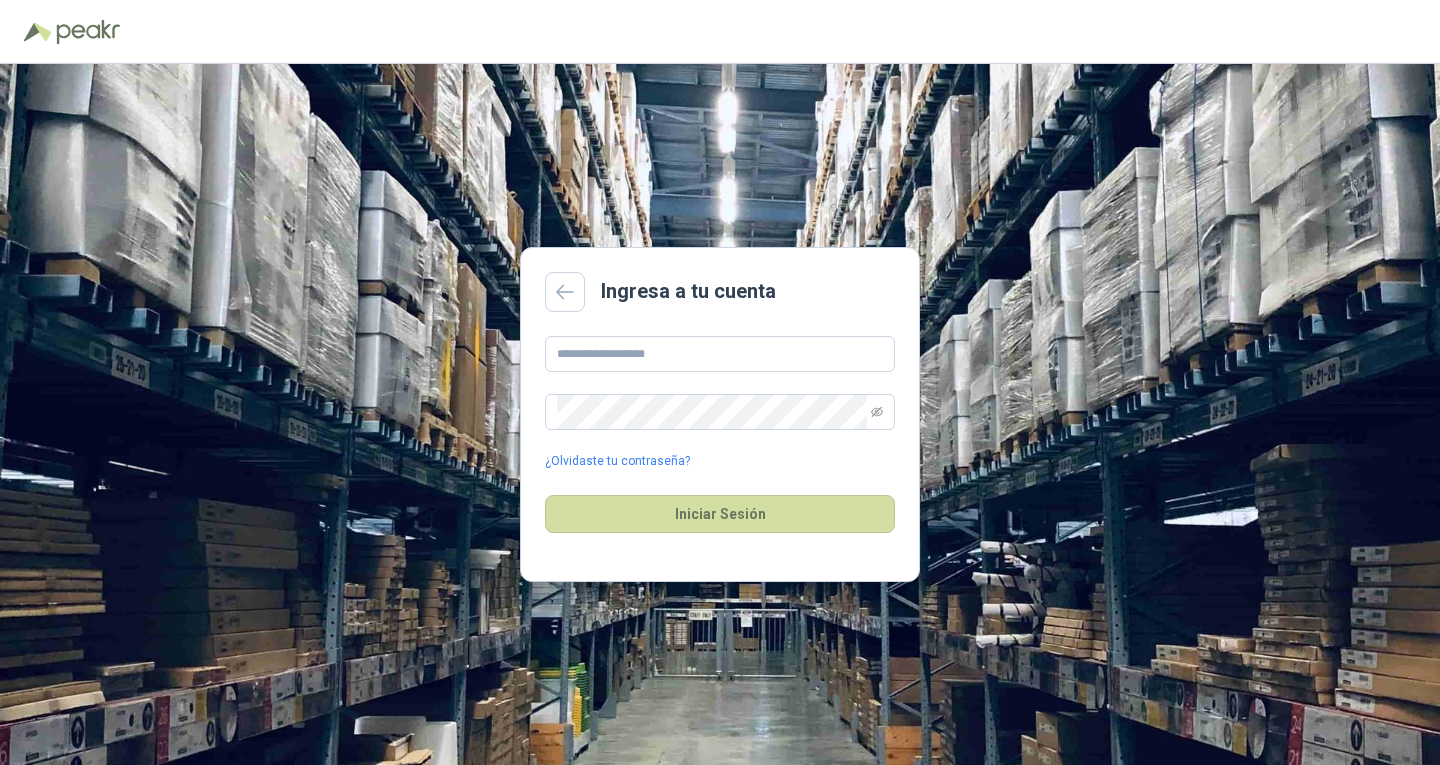 scroll, scrollTop: 0, scrollLeft: 0, axis: both 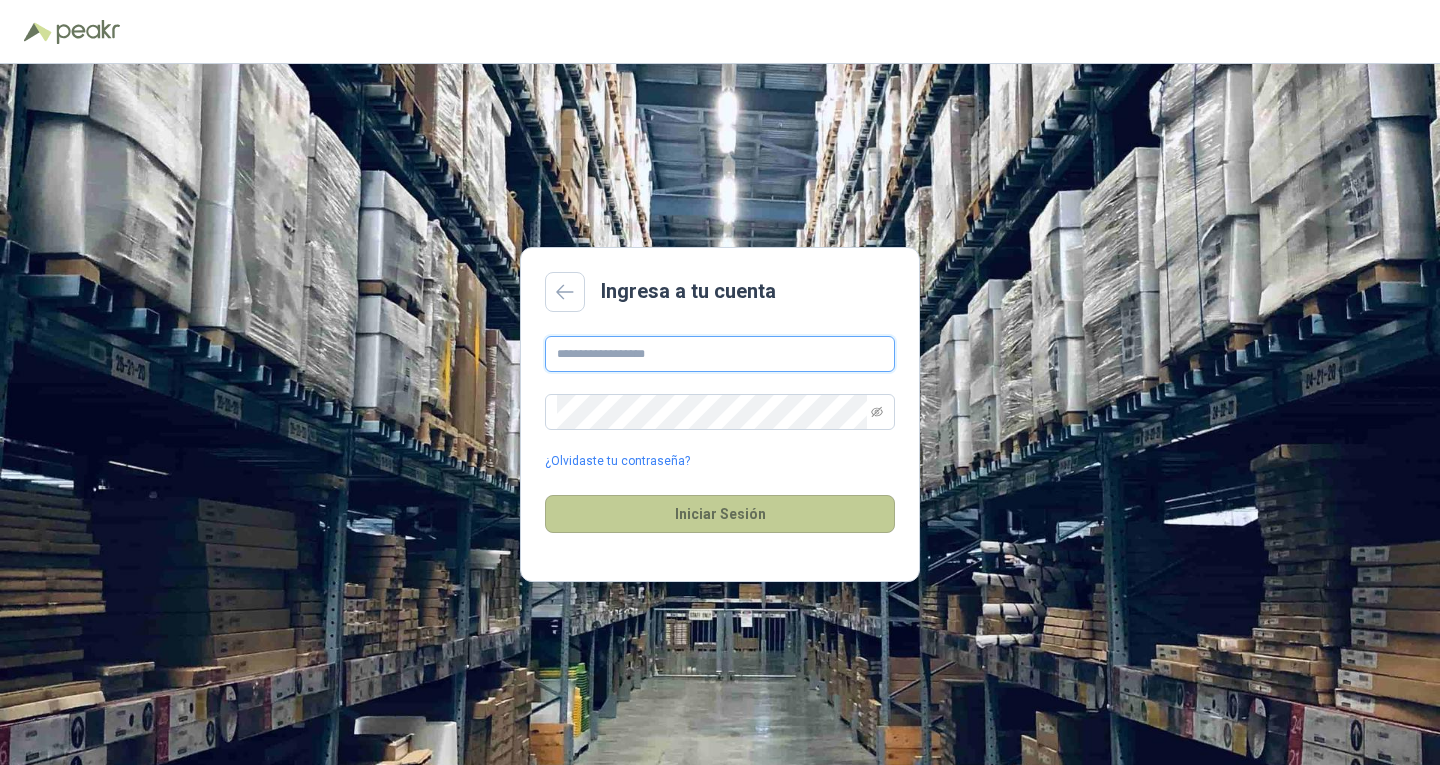 type on "**********" 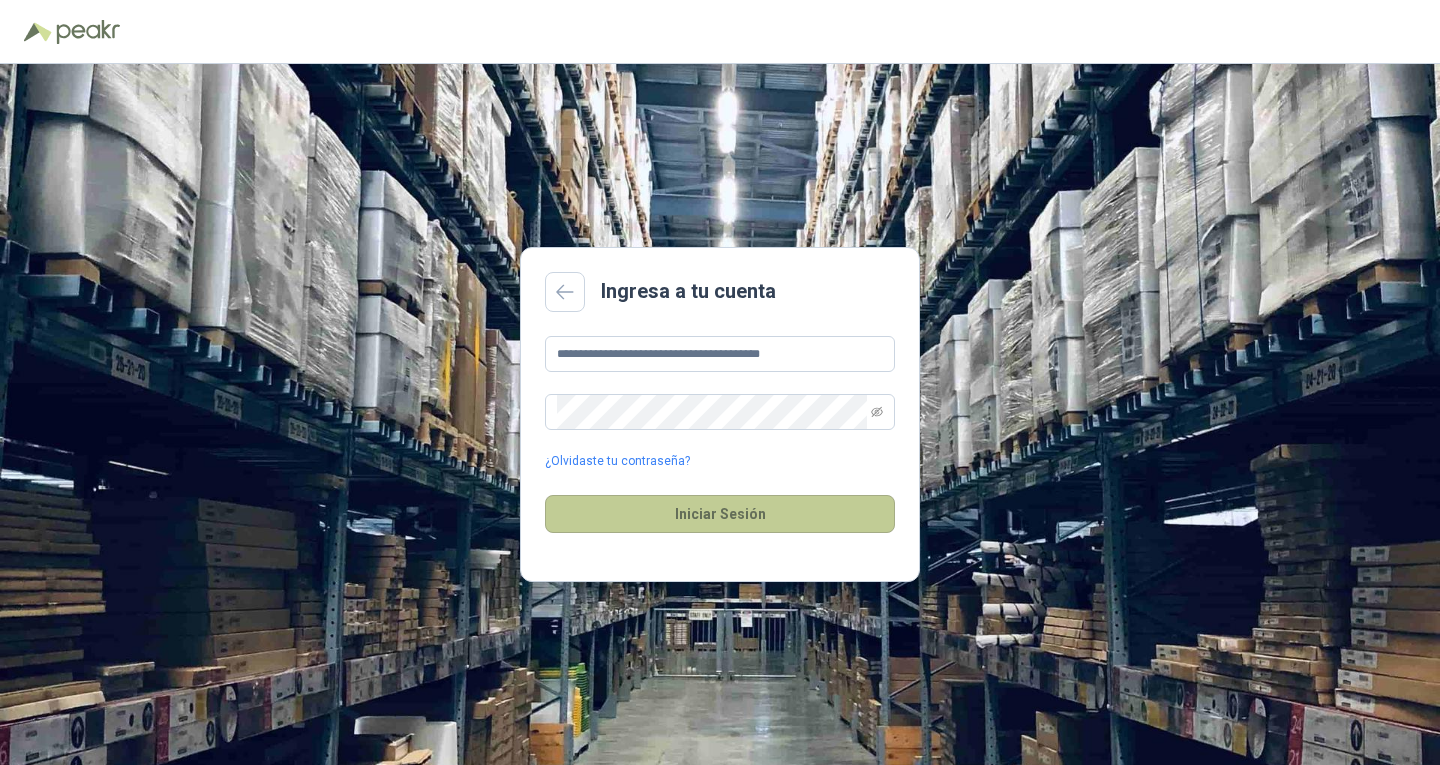 click on "Iniciar Sesión" at bounding box center [720, 514] 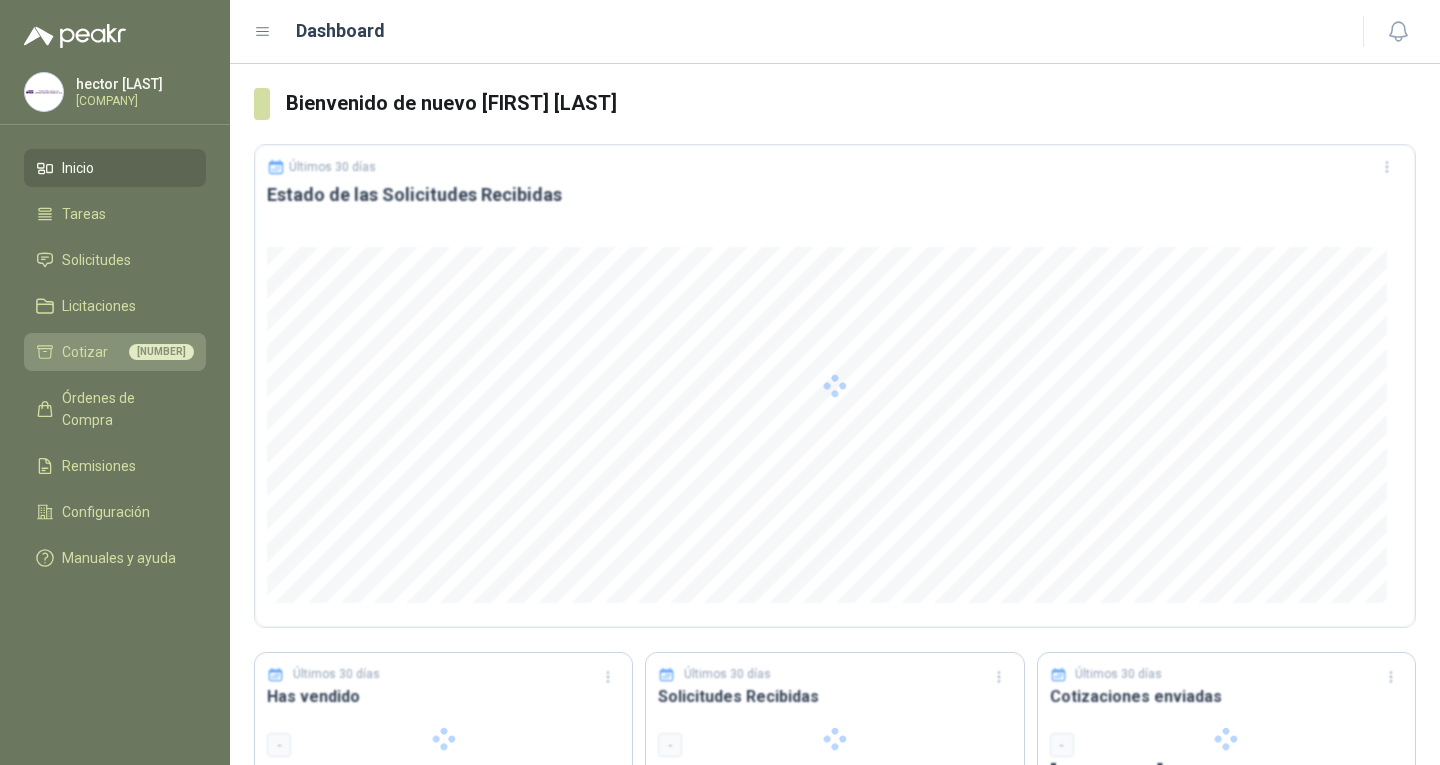 click on "Cotizar" at bounding box center [85, 352] 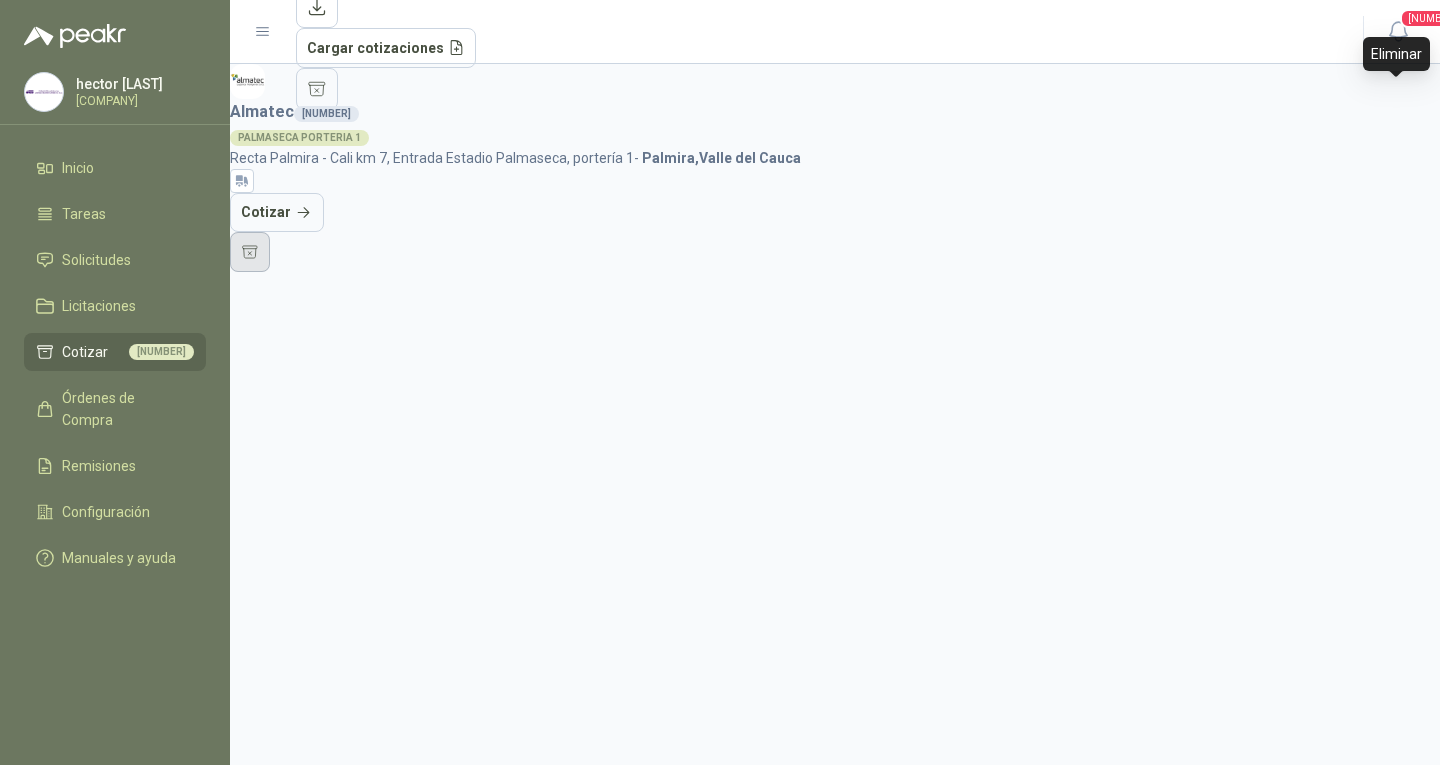 click at bounding box center (250, 252) 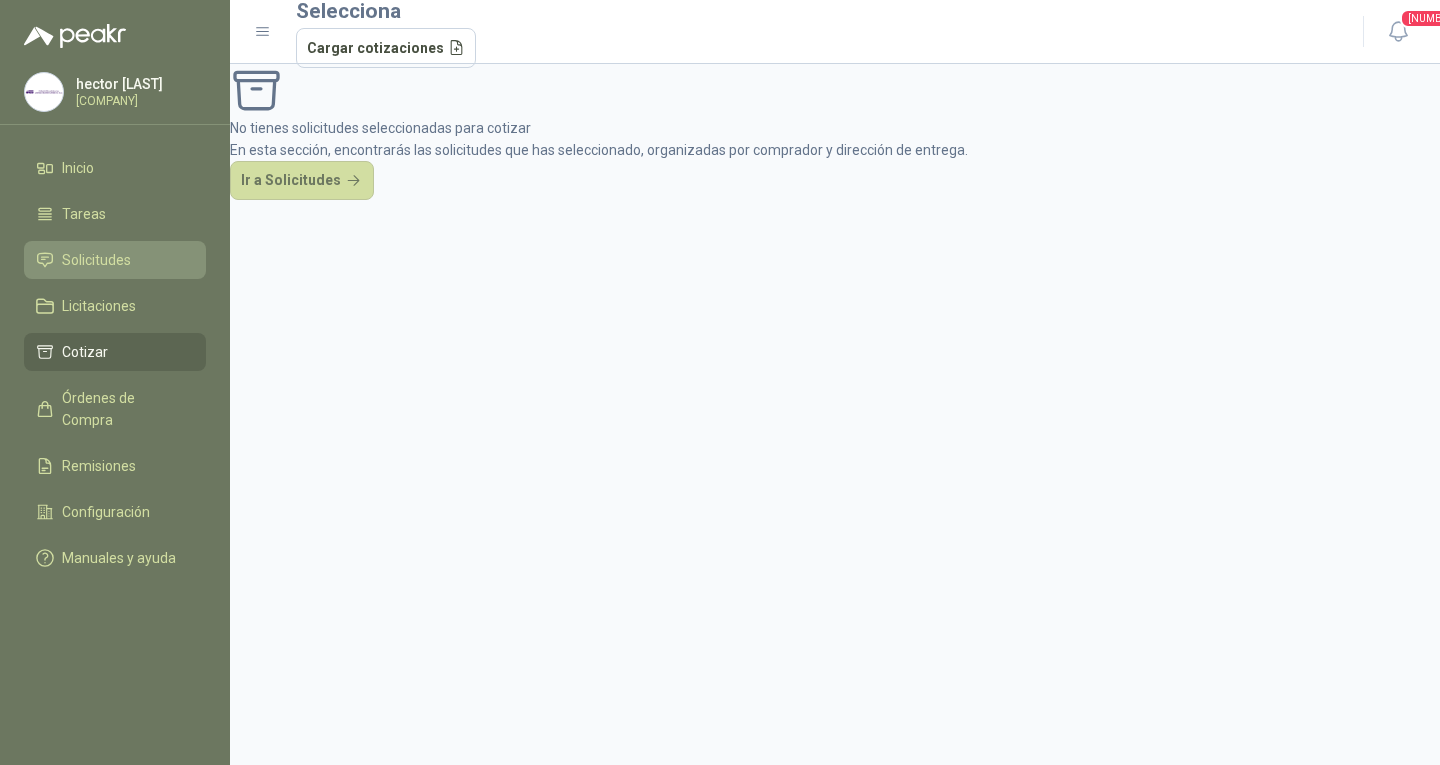 click on "Solicitudes" at bounding box center (96, 260) 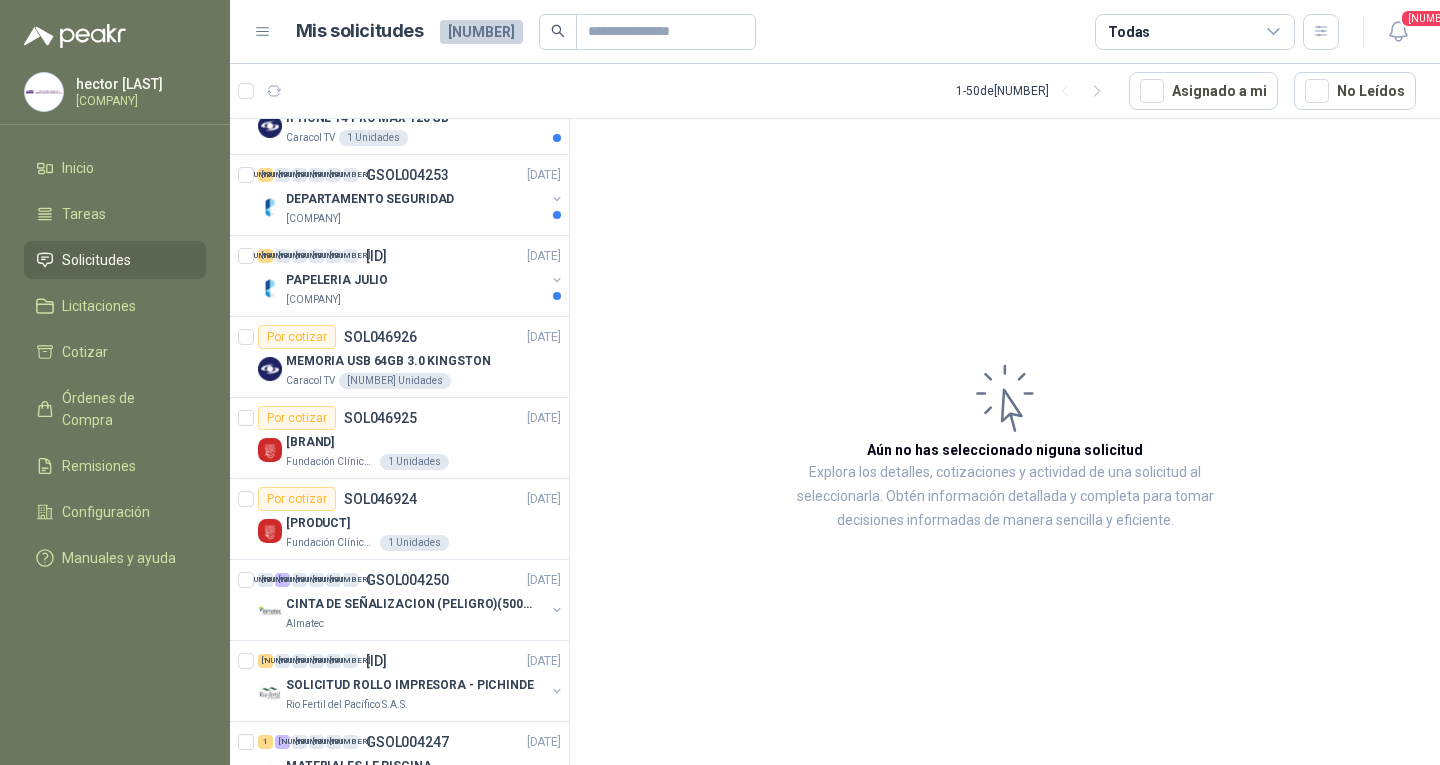 scroll, scrollTop: 800, scrollLeft: 0, axis: vertical 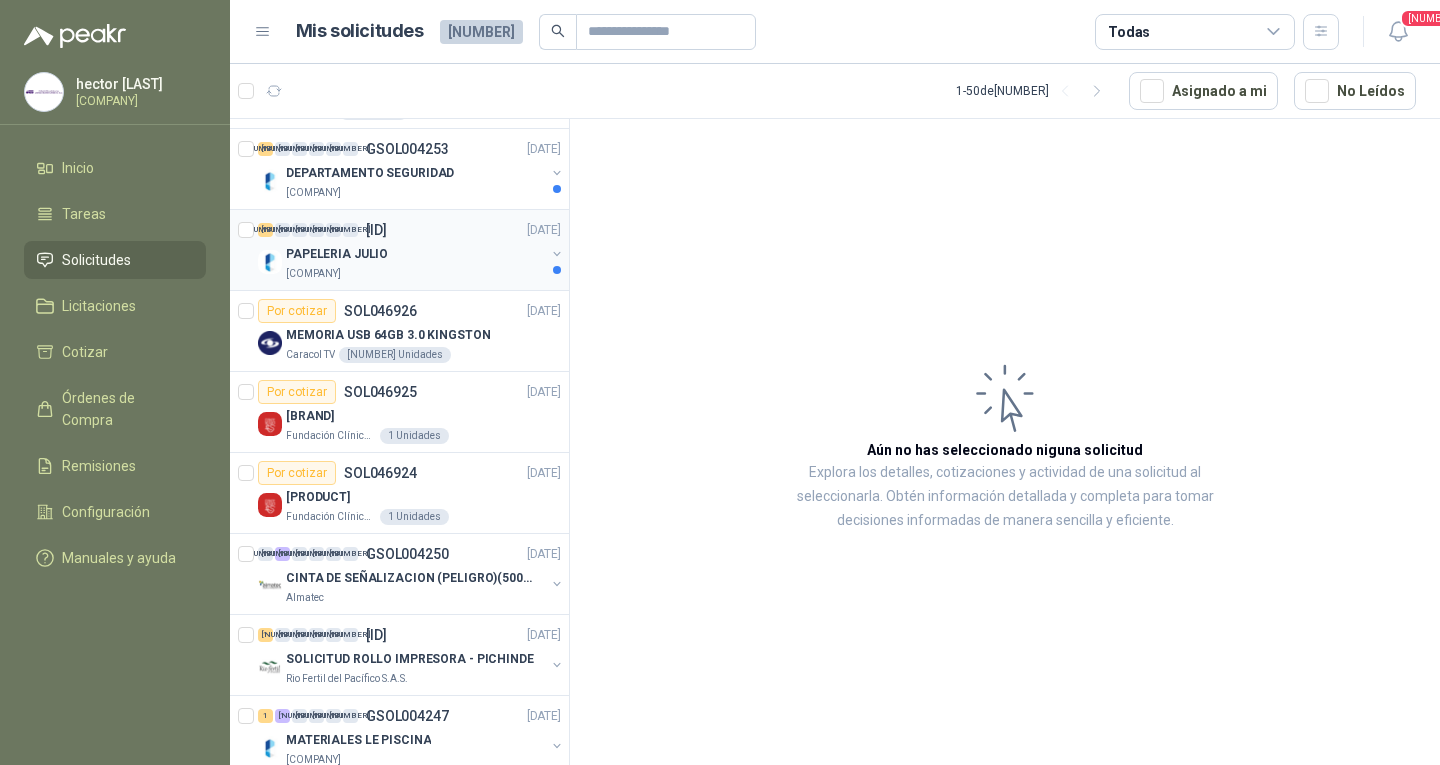 click on "[COMPANY]" at bounding box center [415, 274] 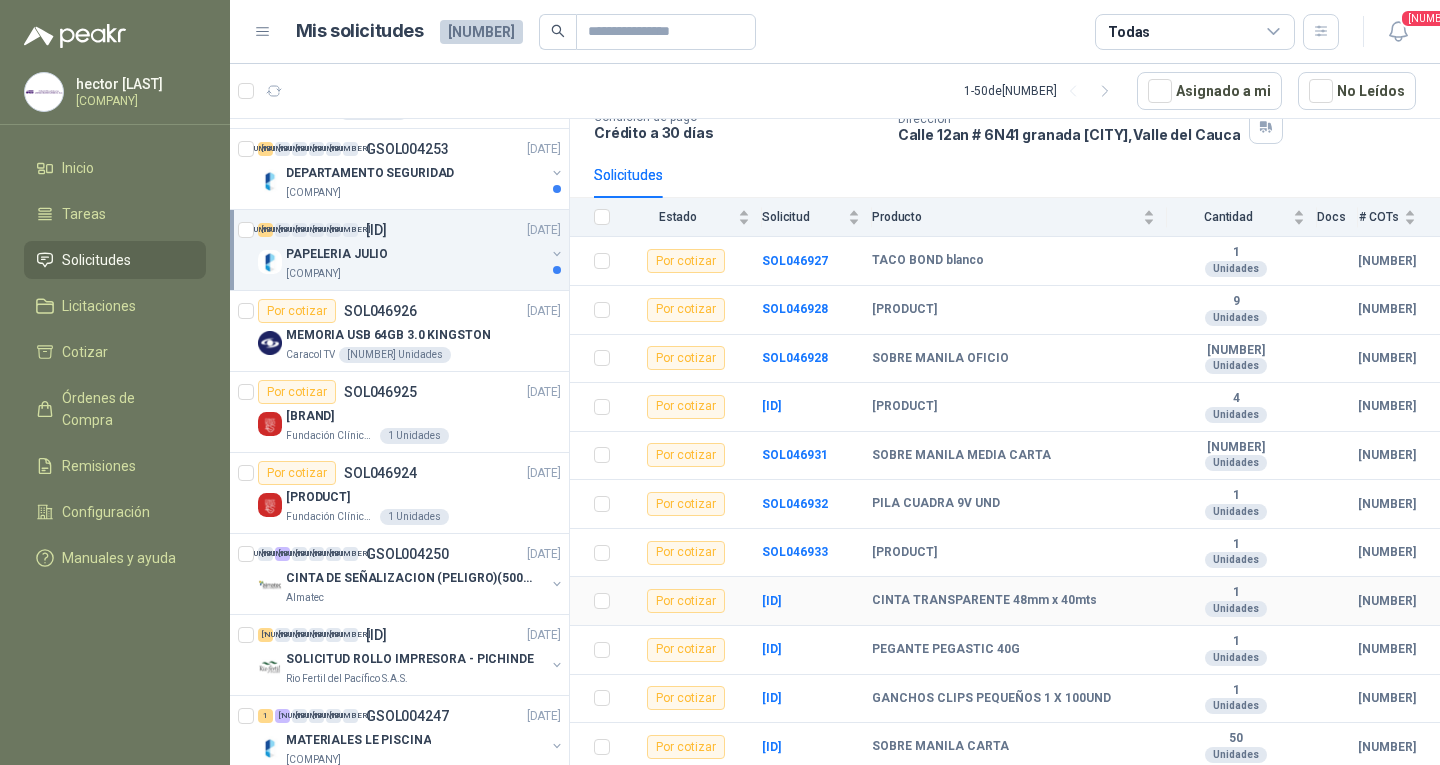 scroll, scrollTop: 149, scrollLeft: 0, axis: vertical 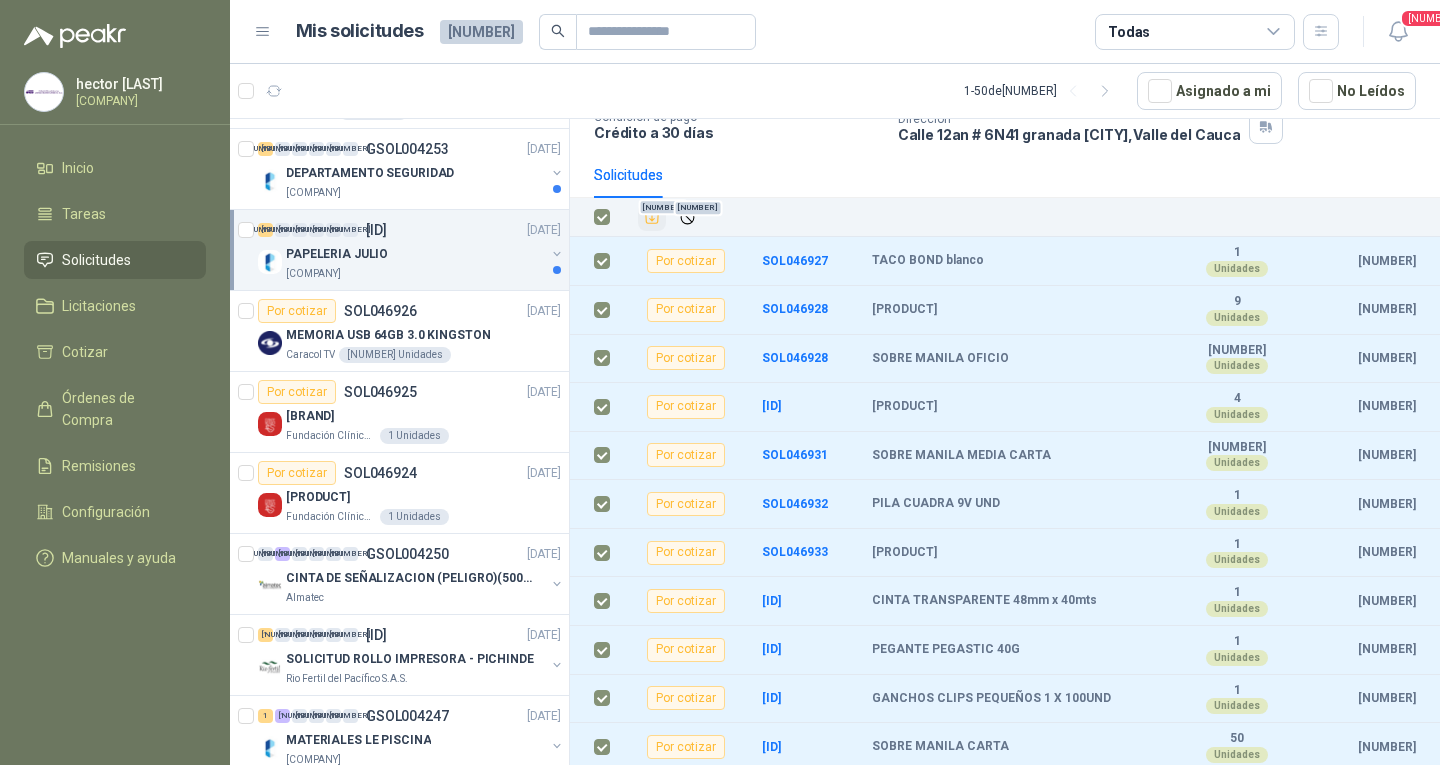 click at bounding box center [652, 217] 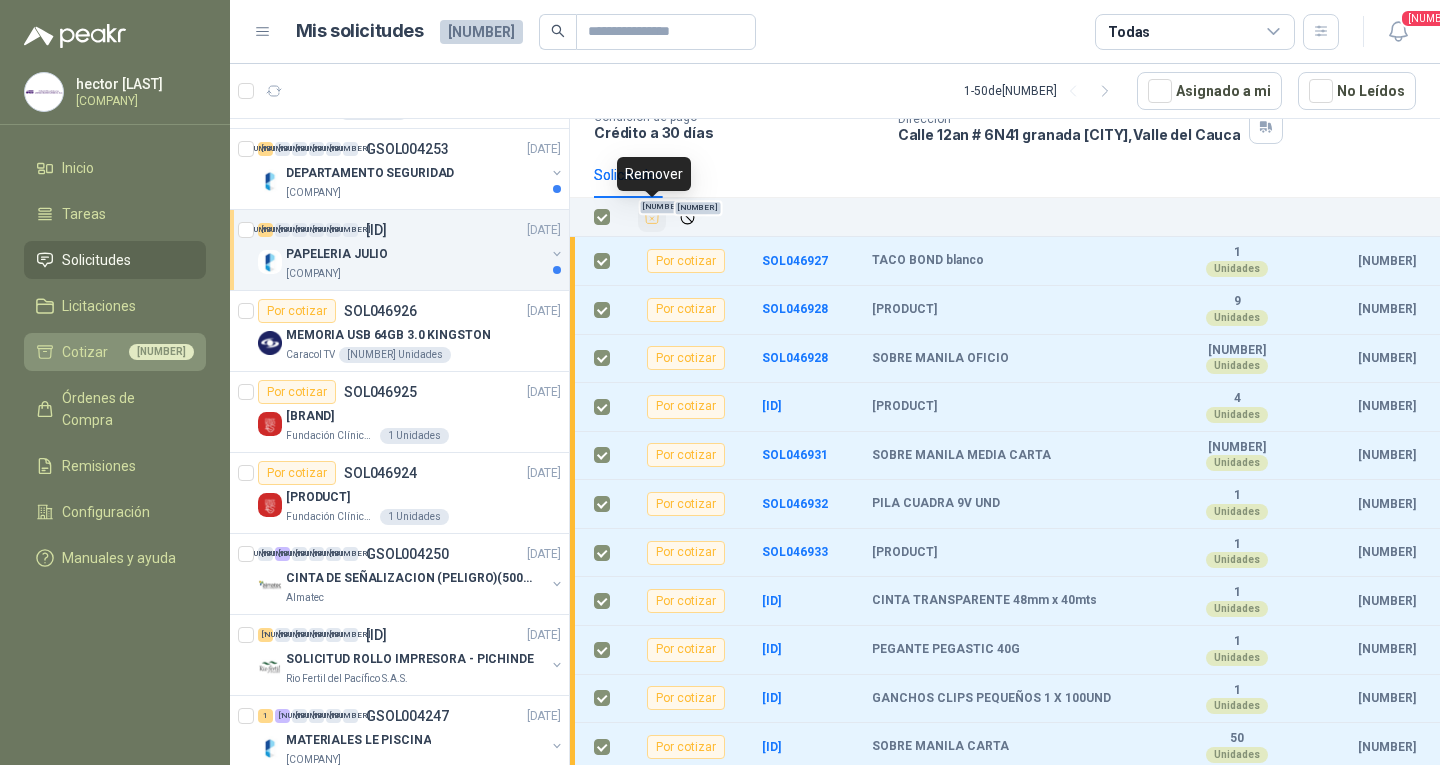 click on "Cotizar [NUMBER]" at bounding box center (115, 352) 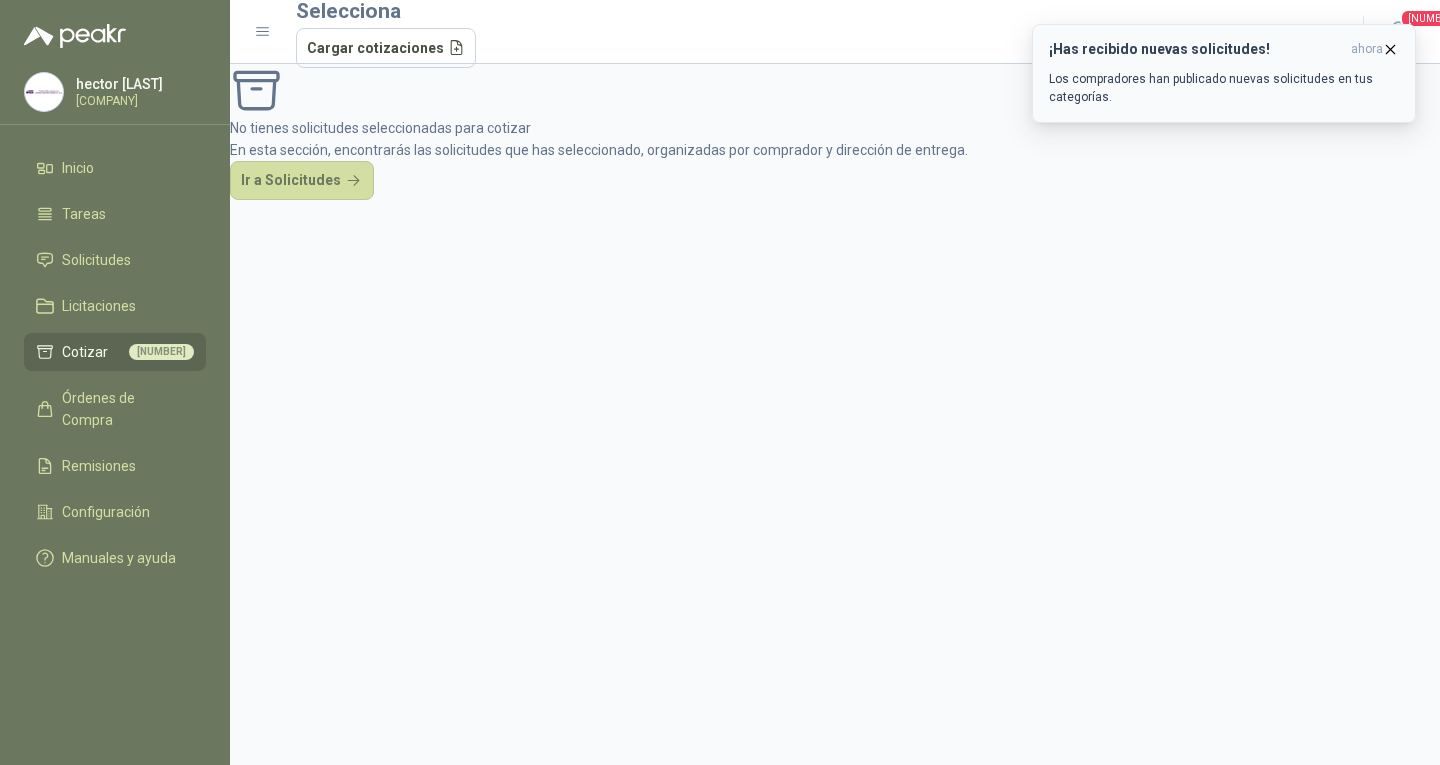 click at bounding box center (1390, 49) 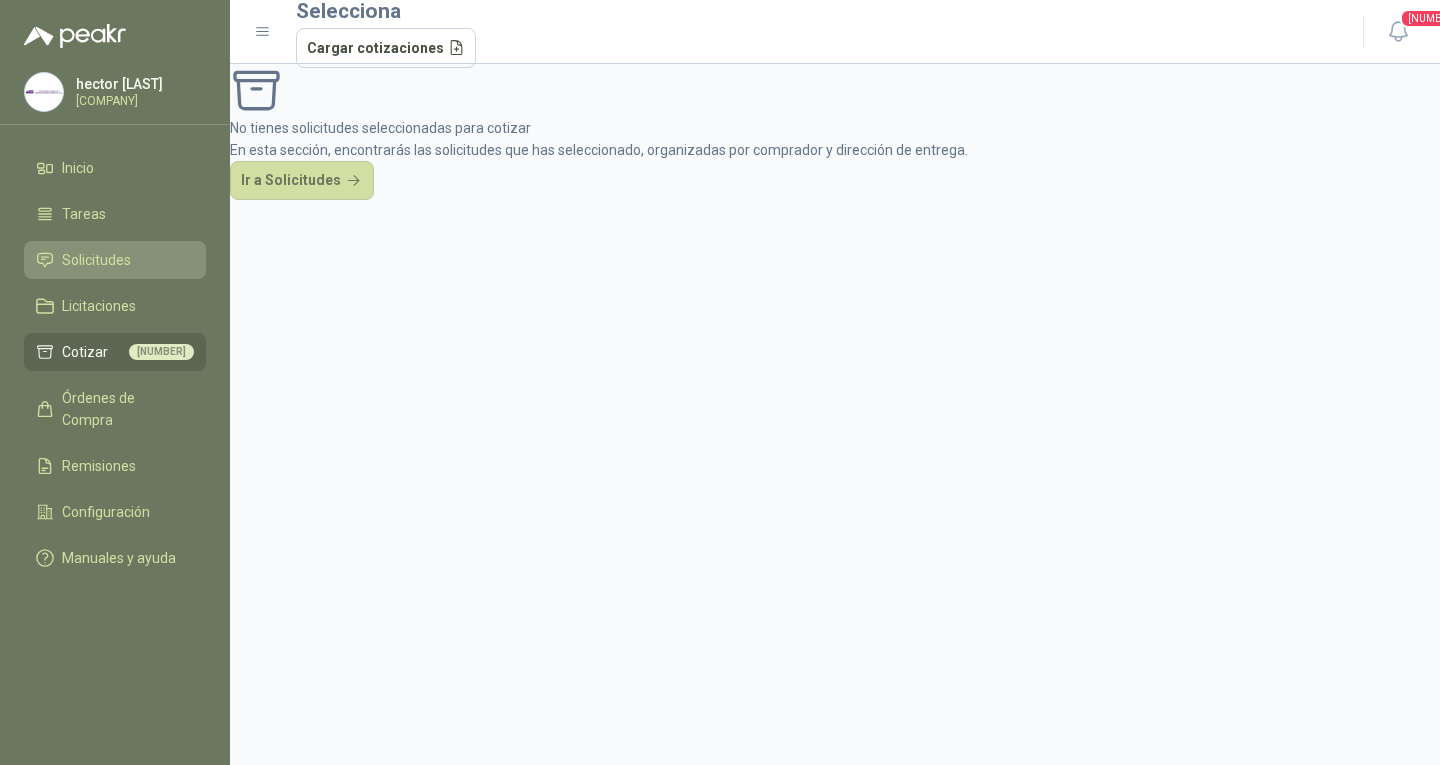 click on "Solicitudes" at bounding box center (96, 260) 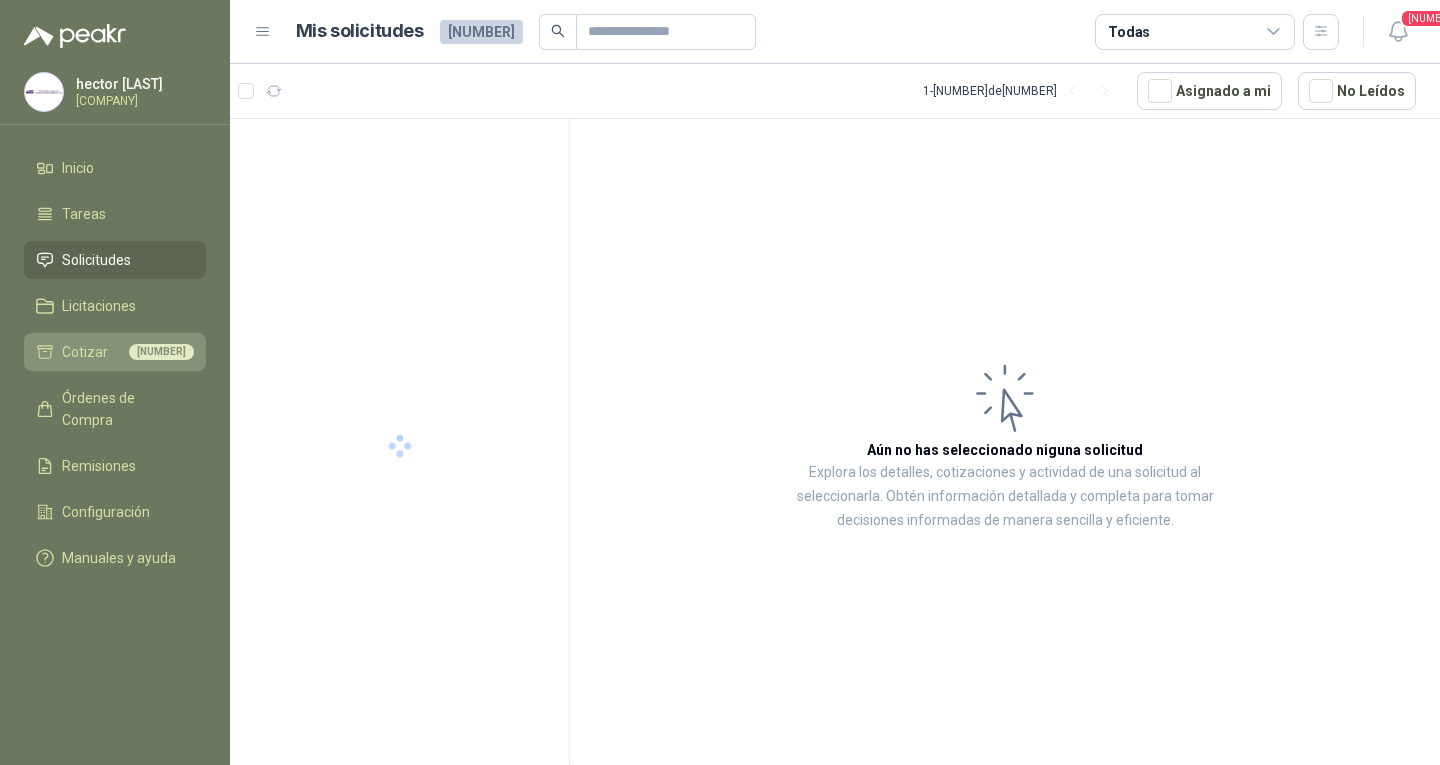click on "Cotizar [NUMBER]" at bounding box center [115, 352] 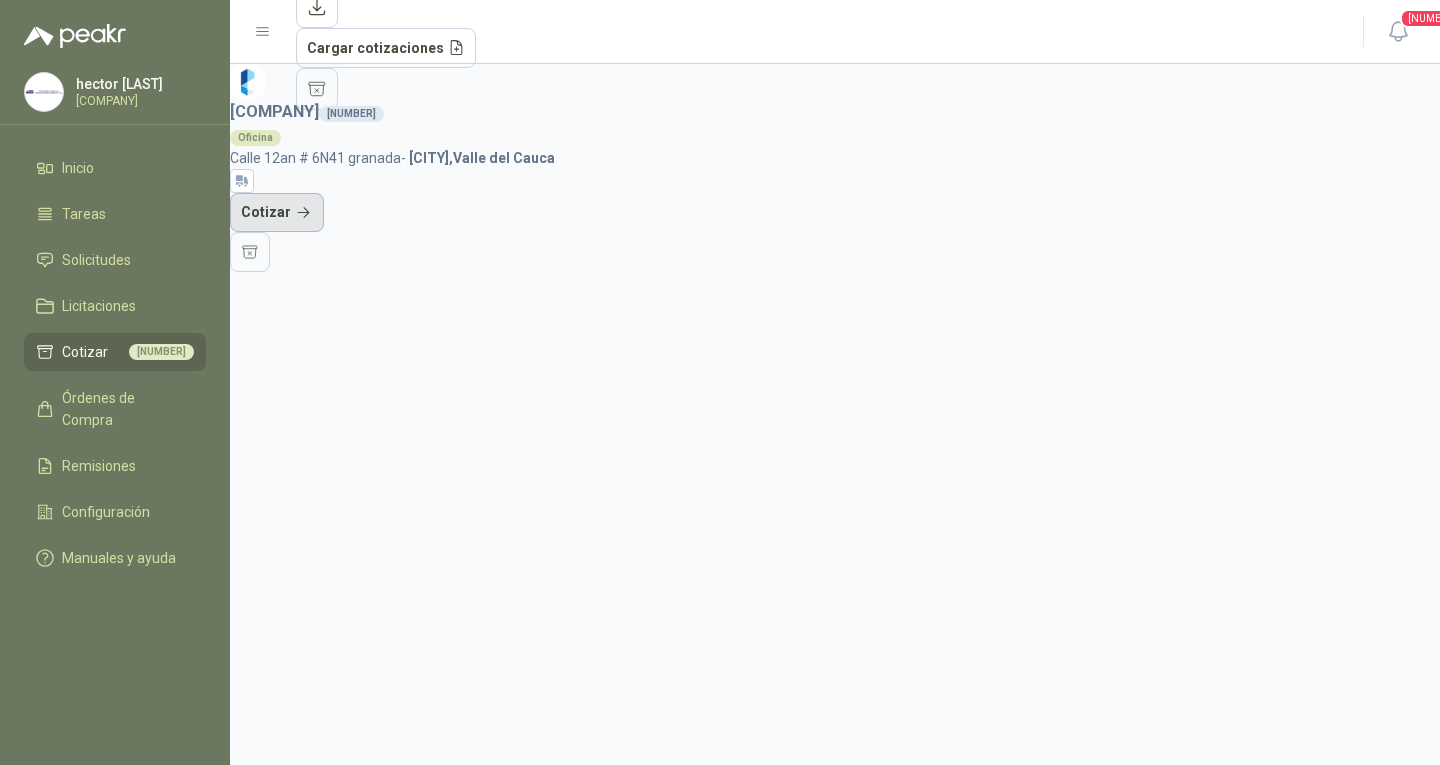 click on "Cotizar" at bounding box center [277, 213] 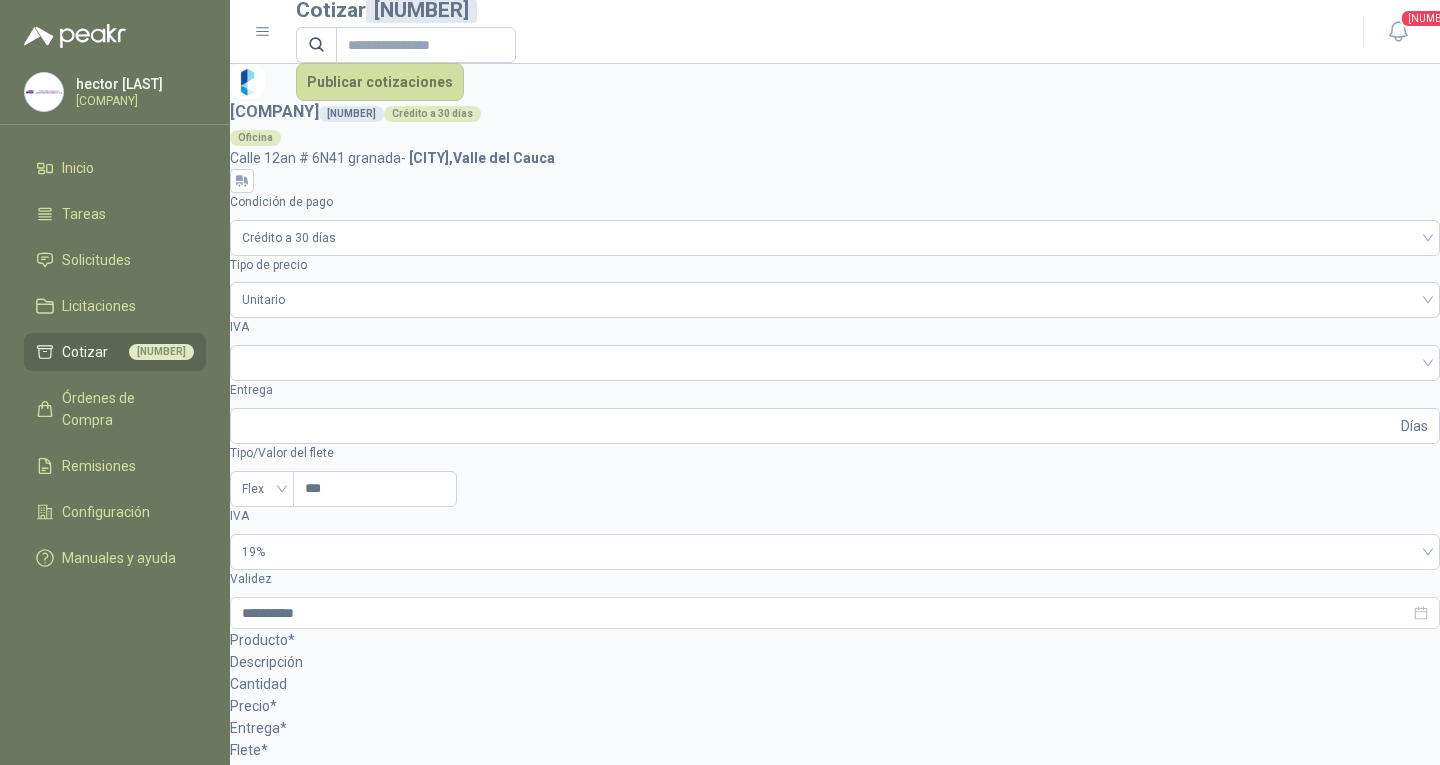scroll, scrollTop: 0, scrollLeft: 0, axis: both 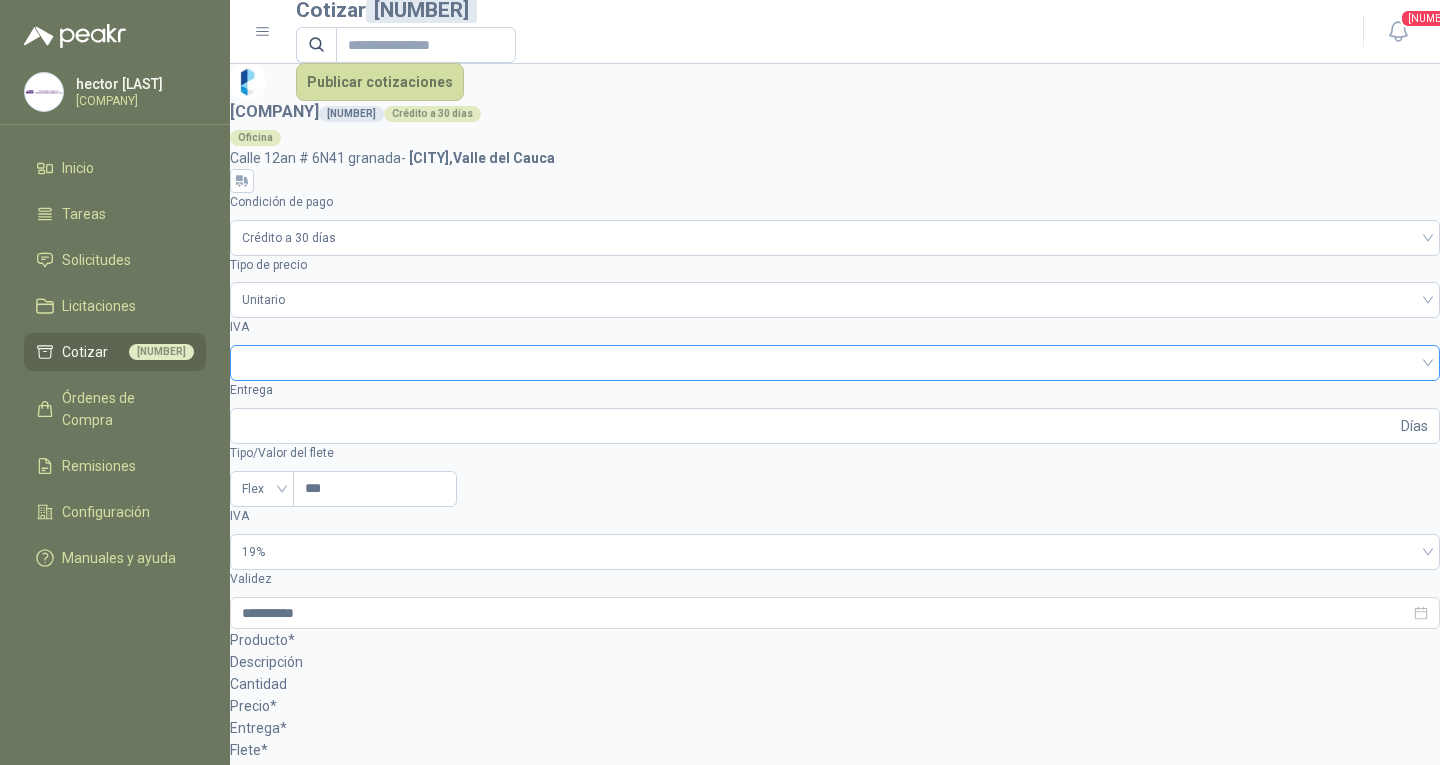 click at bounding box center [835, 361] 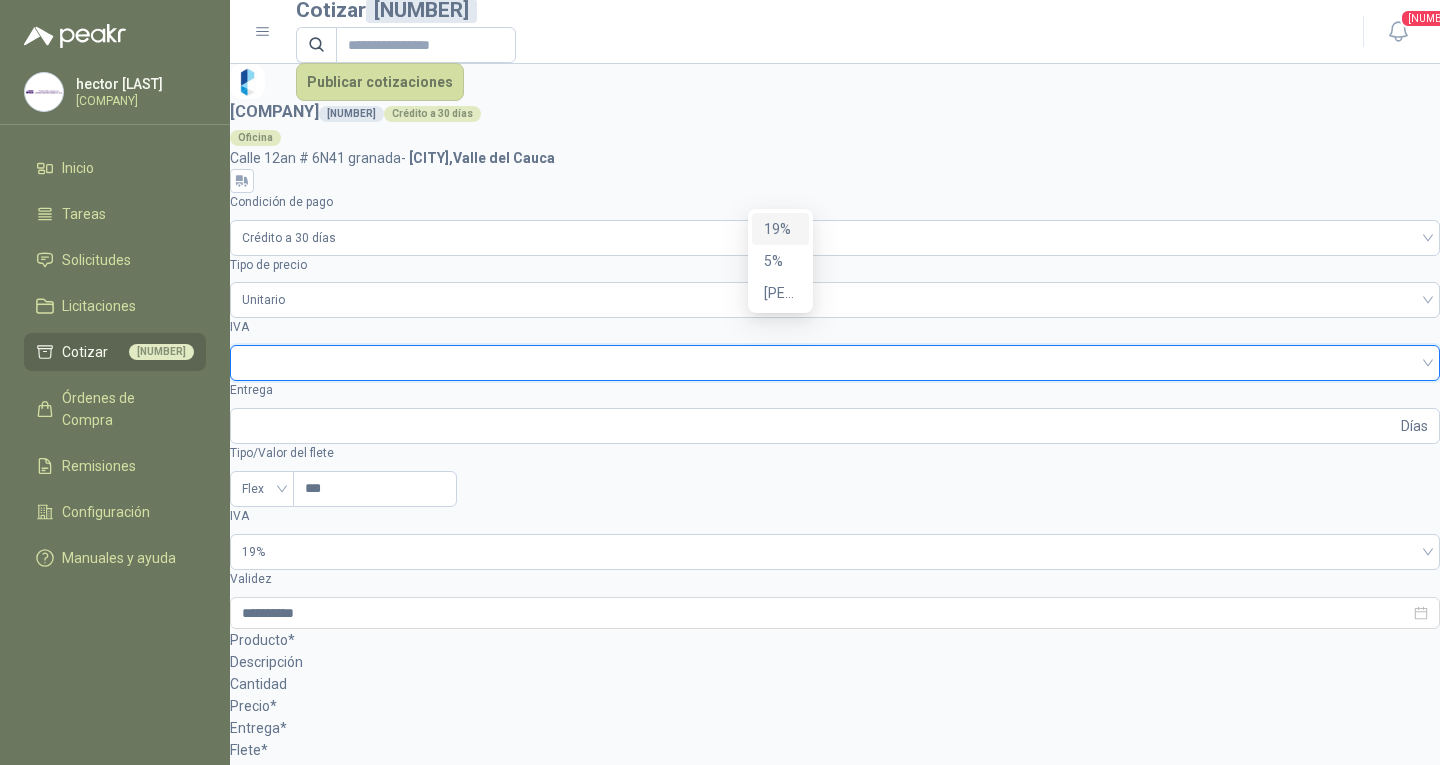 click on "19%" at bounding box center [780, 229] 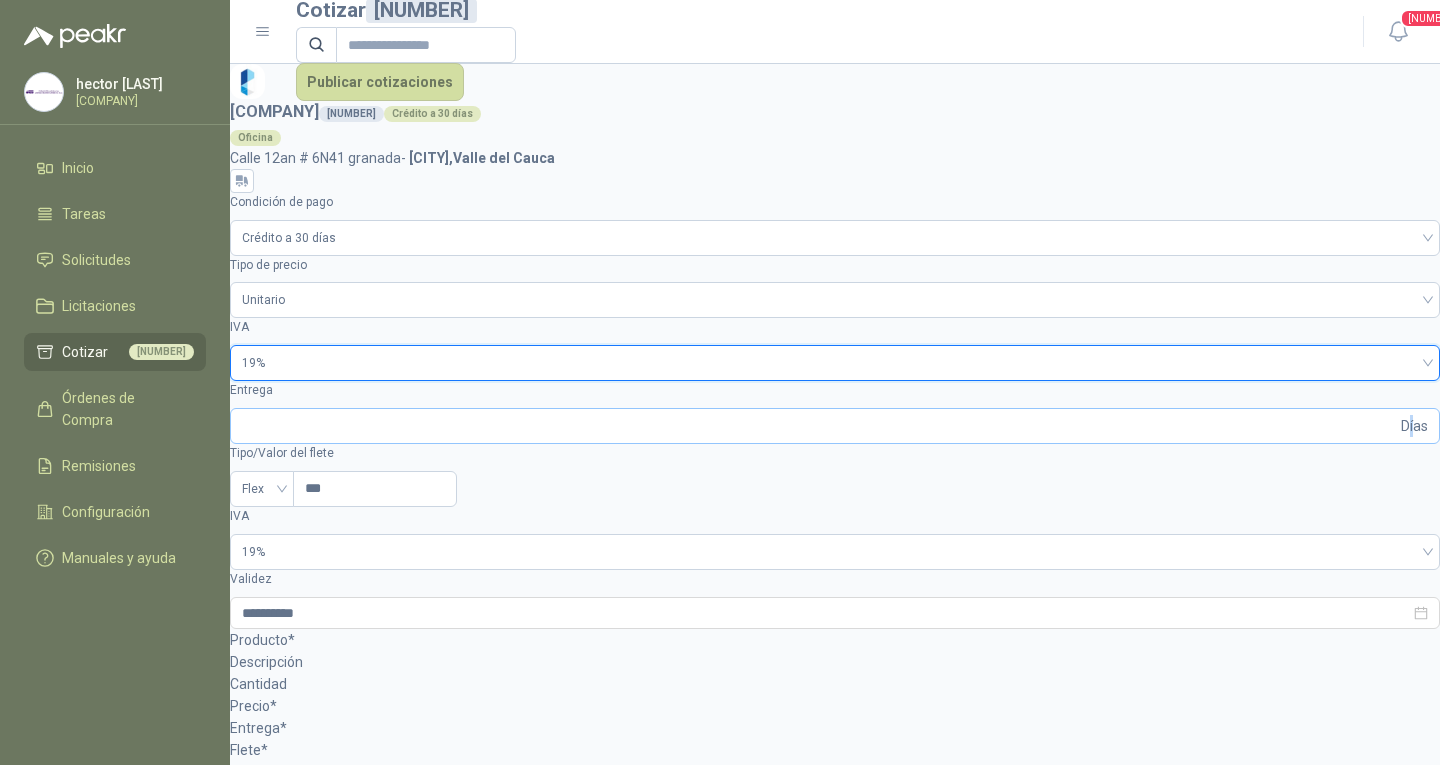 click on "Días" at bounding box center [1414, 426] 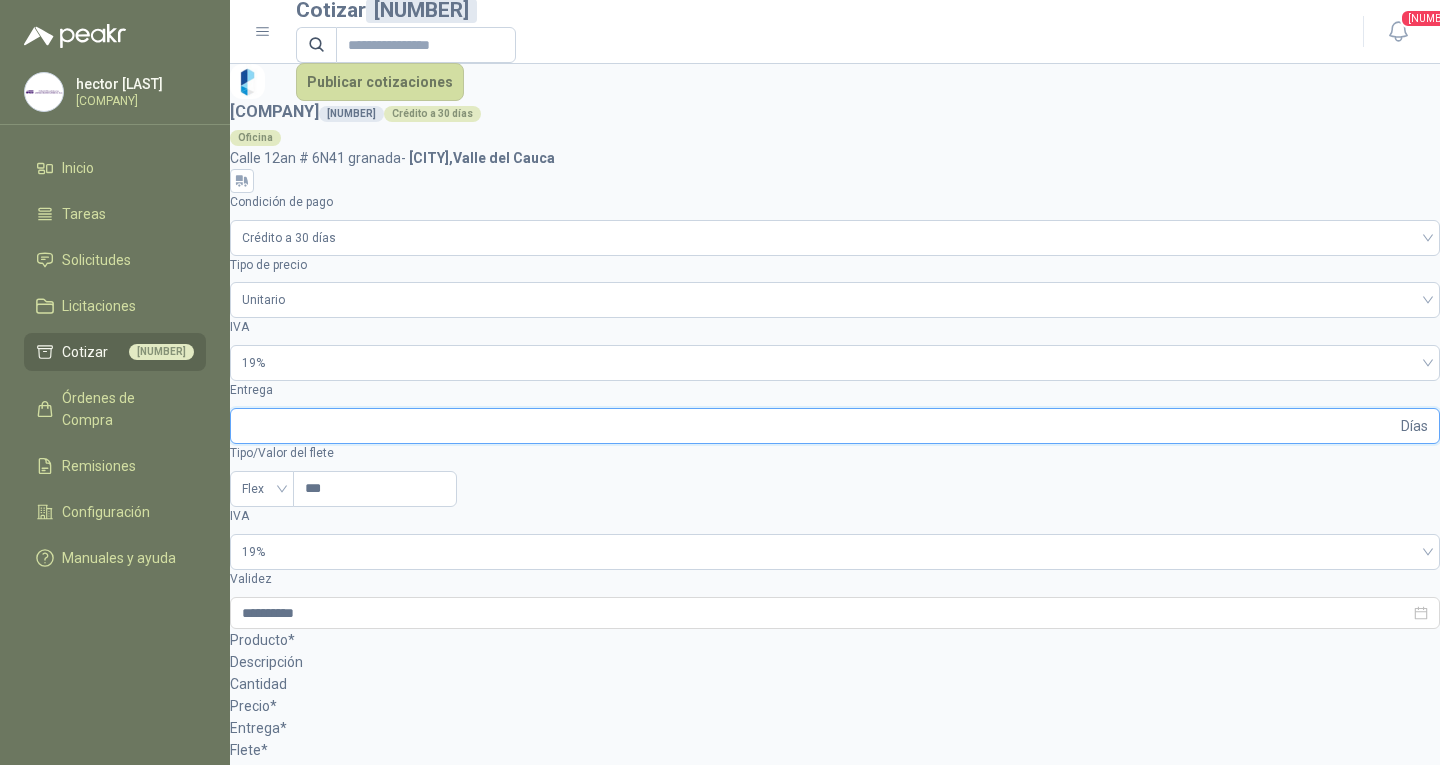 click on "Entrega" at bounding box center [819, 426] 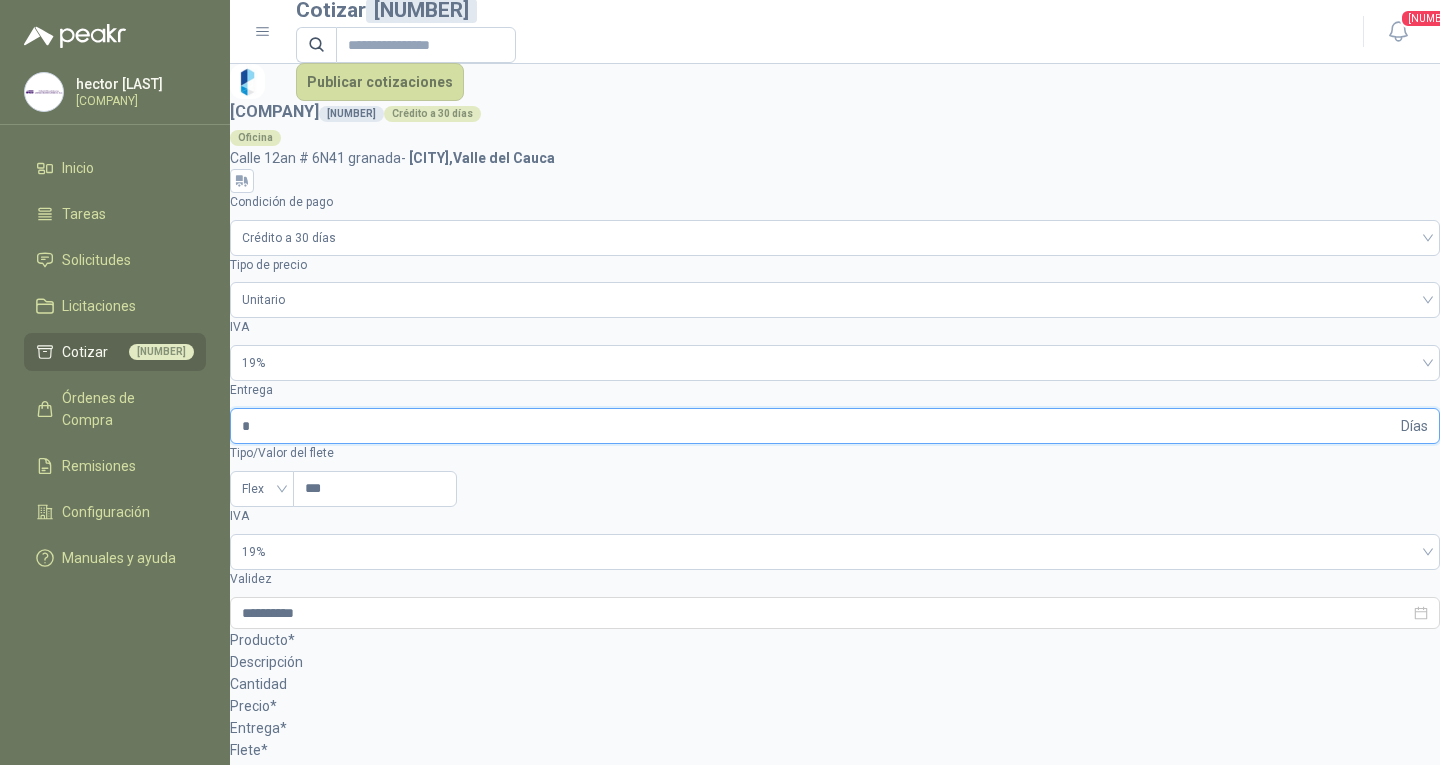 type on "*" 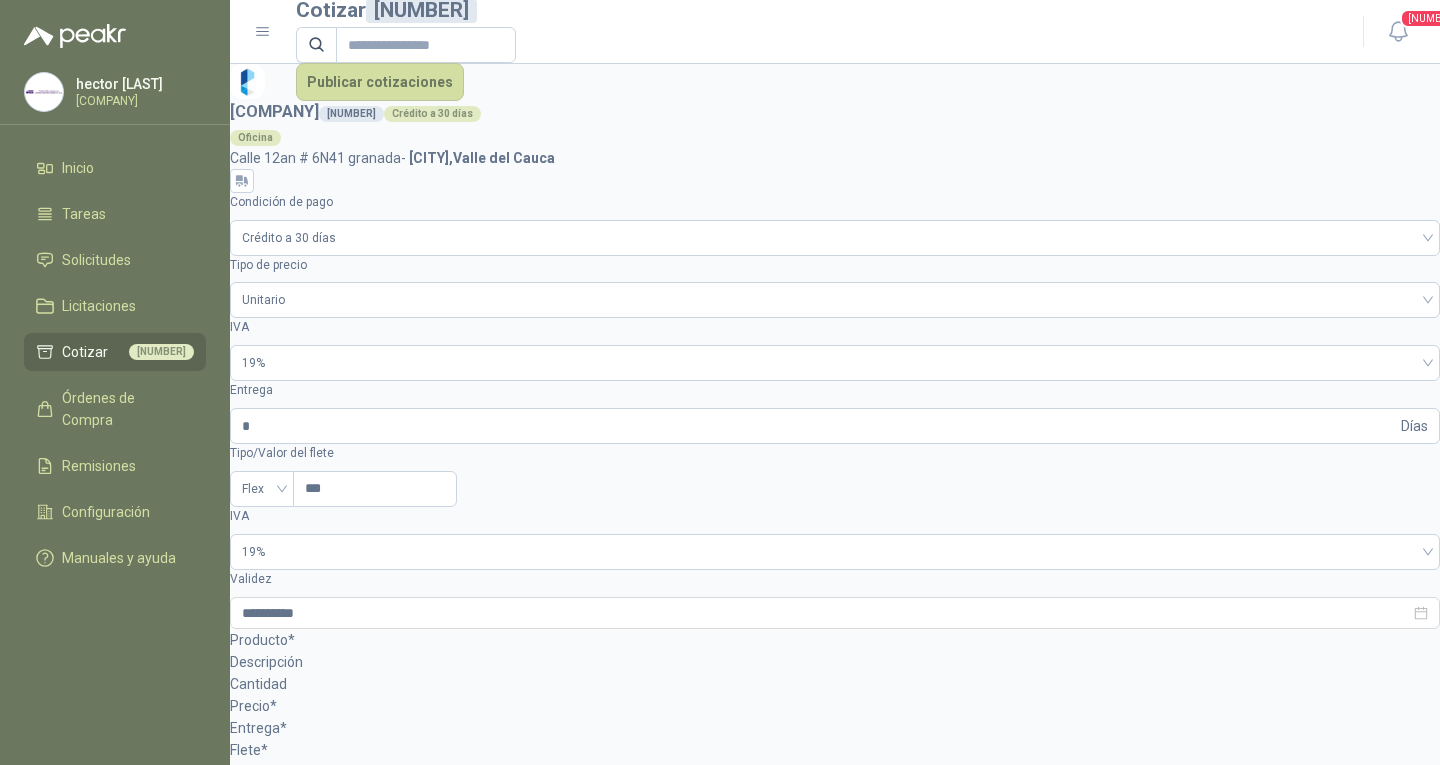click on "[ID]  -  [PRODUCT]" at bounding box center [299, 1464] 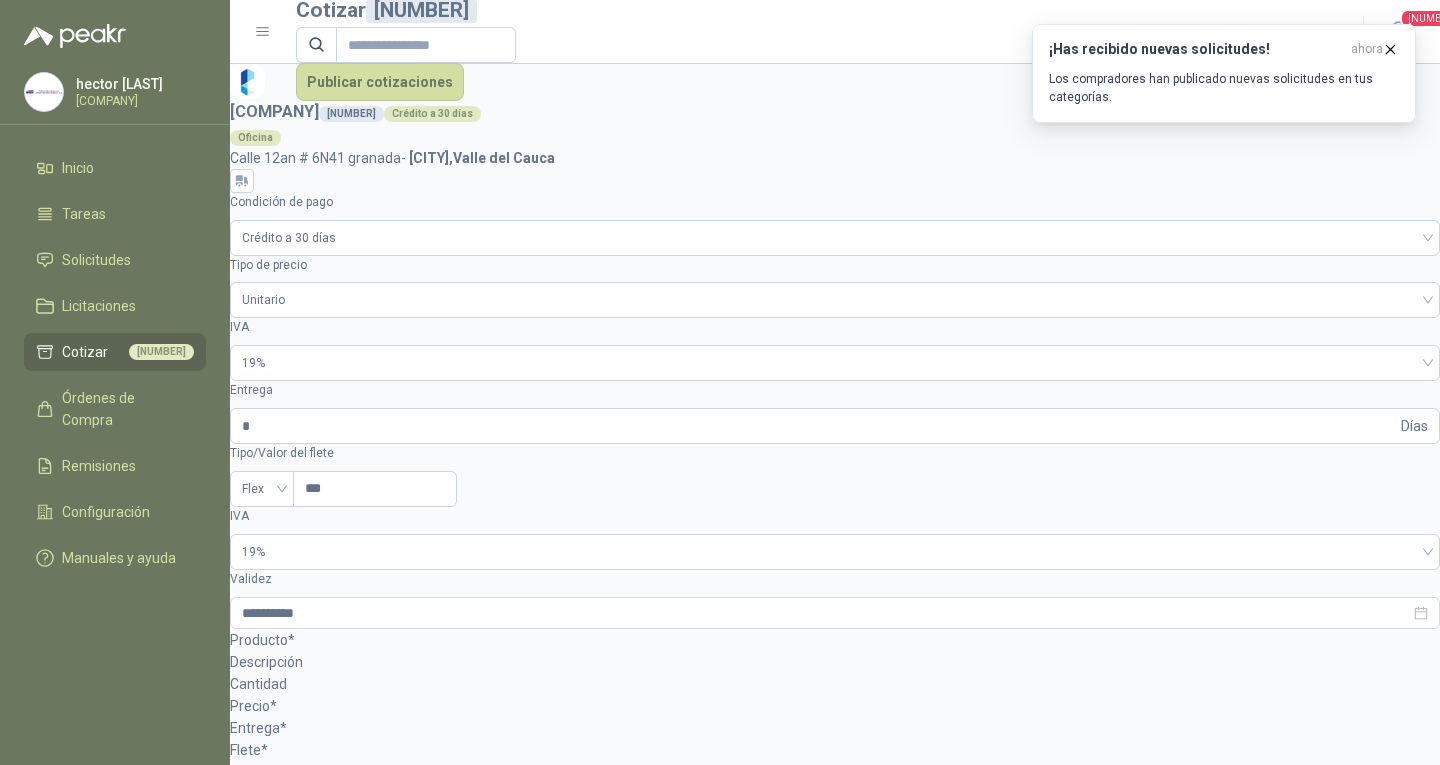 scroll, scrollTop: 218, scrollLeft: 0, axis: vertical 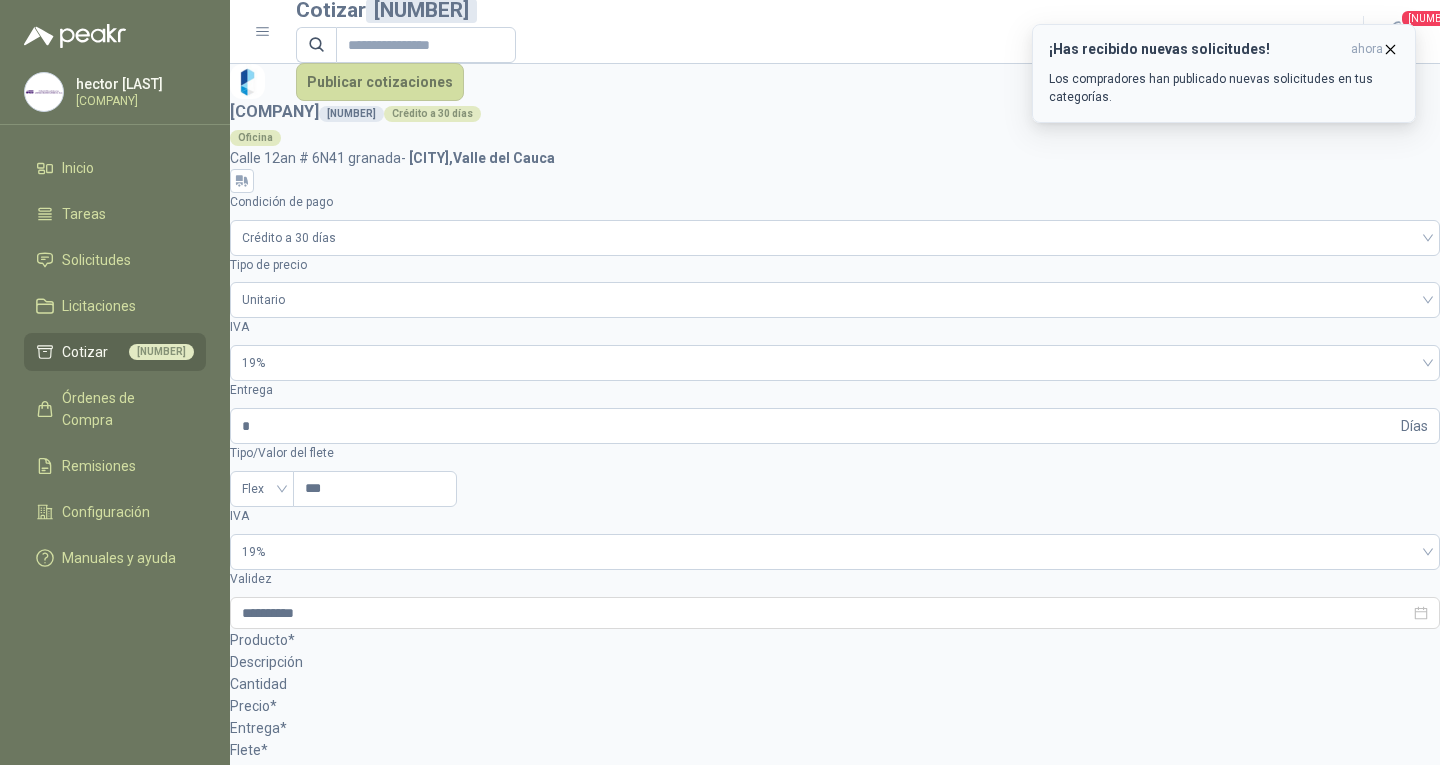 type on "***" 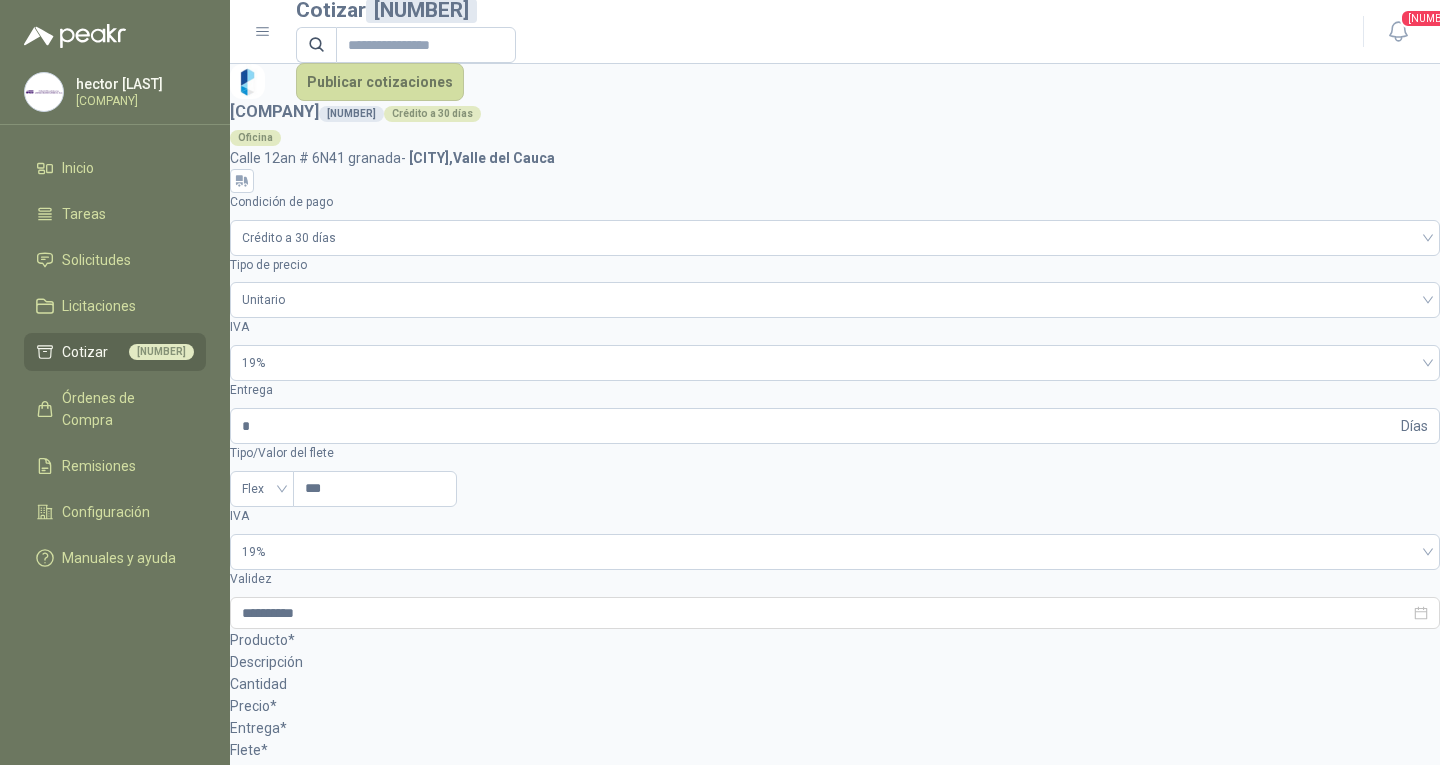 scroll, scrollTop: 0, scrollLeft: 0, axis: both 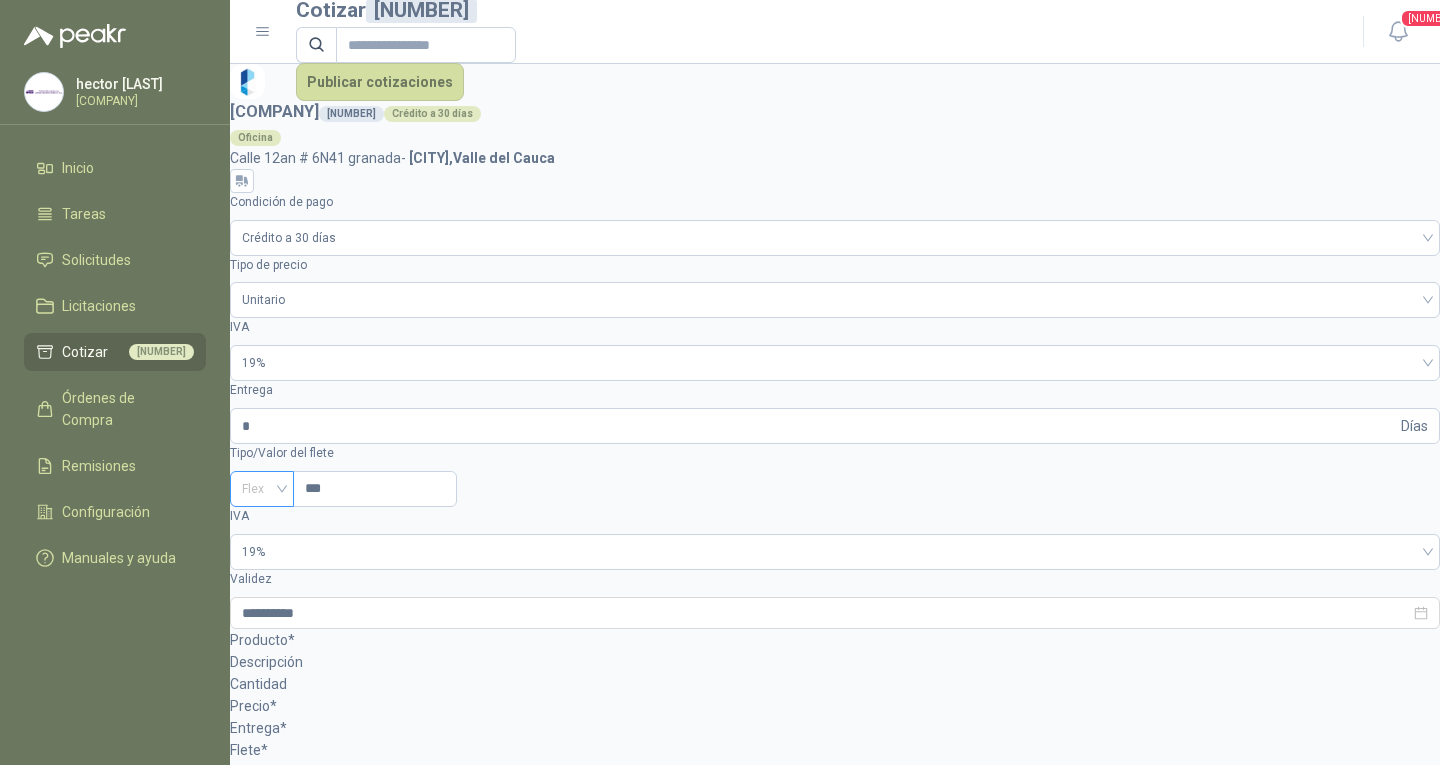 click on "Flex" at bounding box center [262, 489] 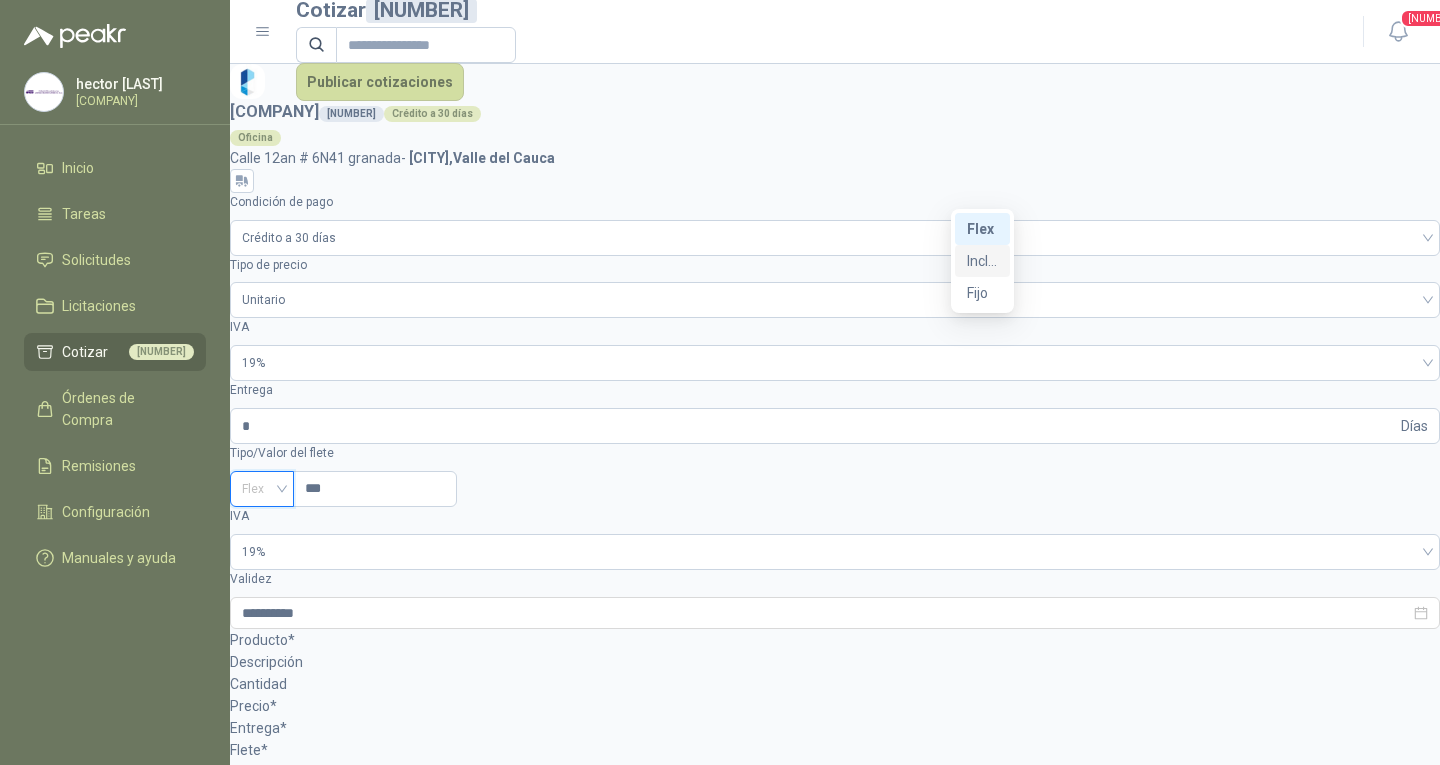 click on "Incluido" at bounding box center (0, 0) 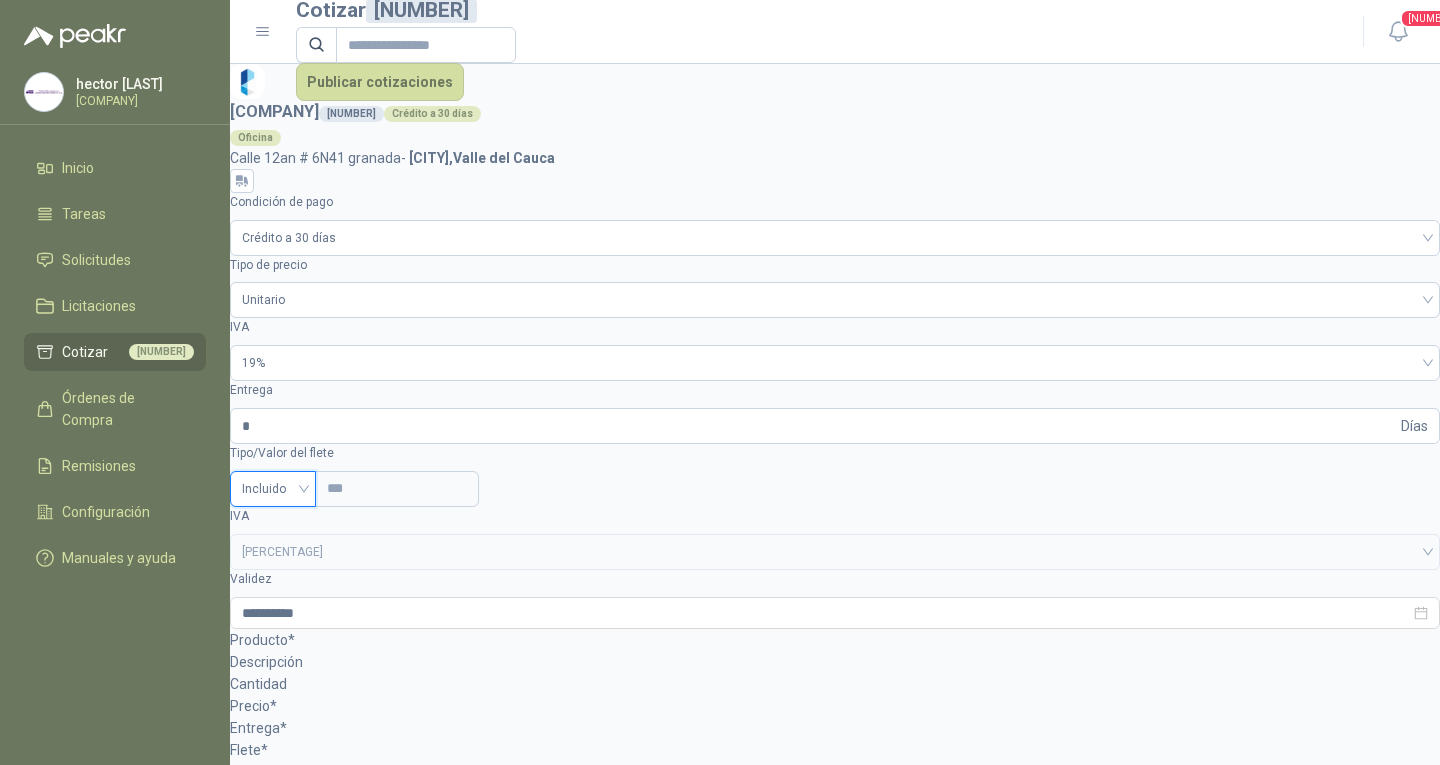 click on "Incluido" at bounding box center (273, 489) 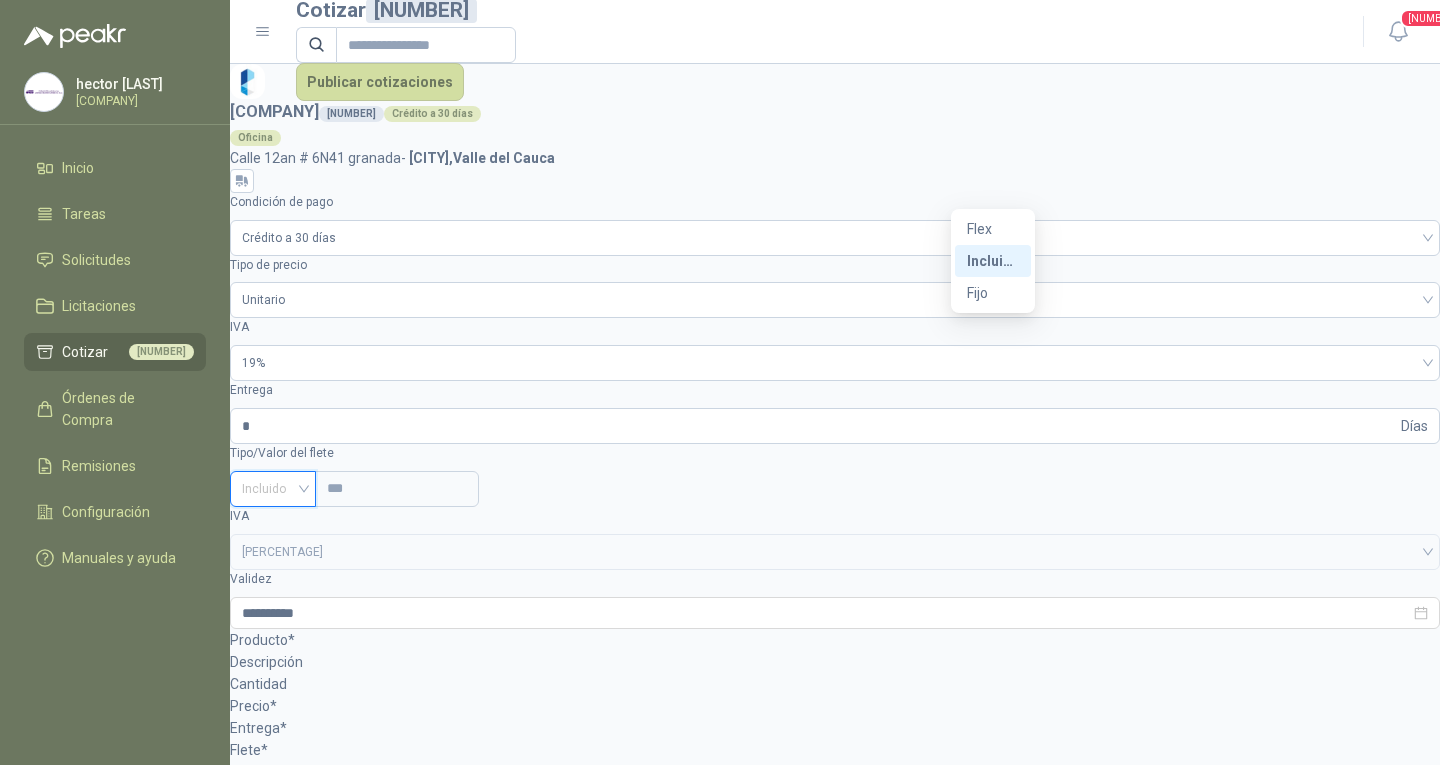 click on "Incluido" at bounding box center (0, 0) 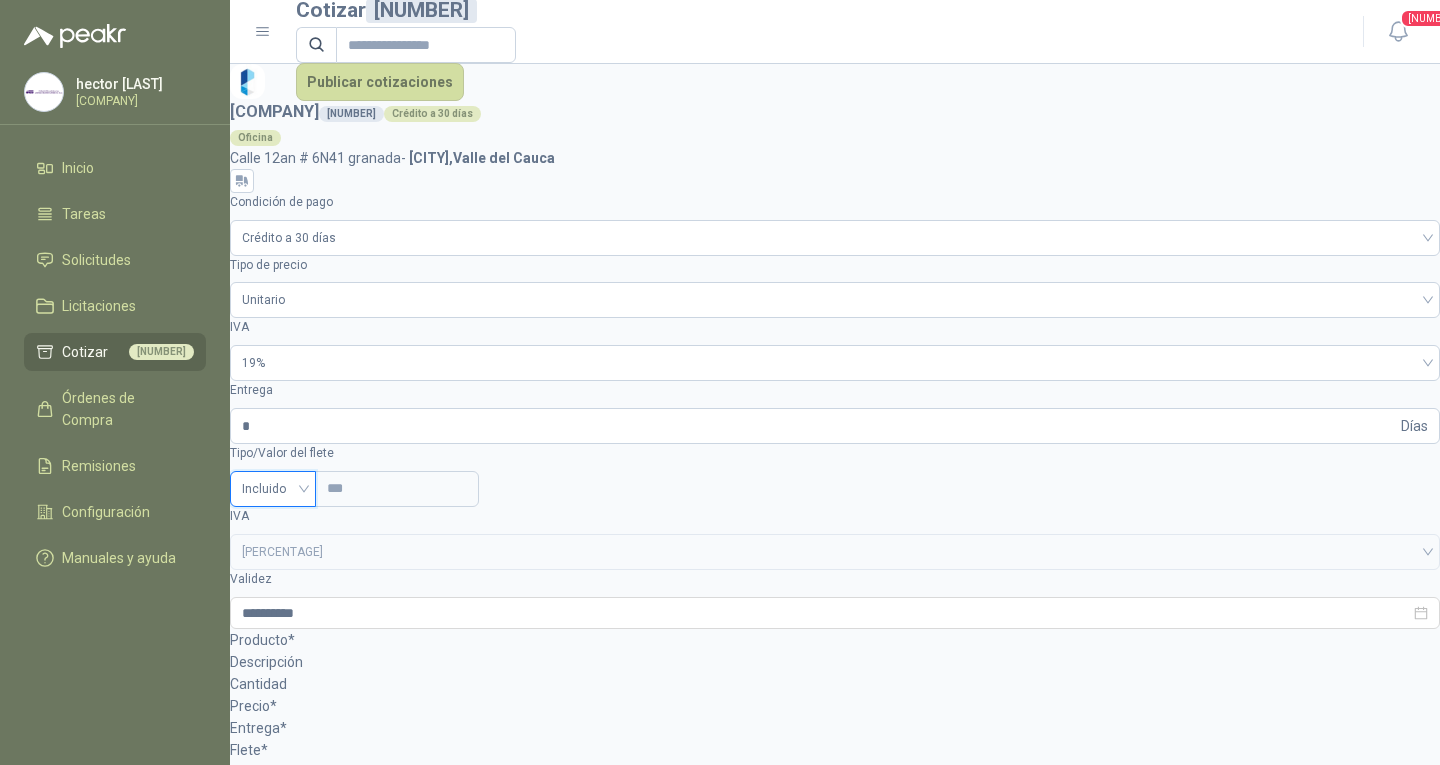 scroll, scrollTop: 218, scrollLeft: 0, axis: vertical 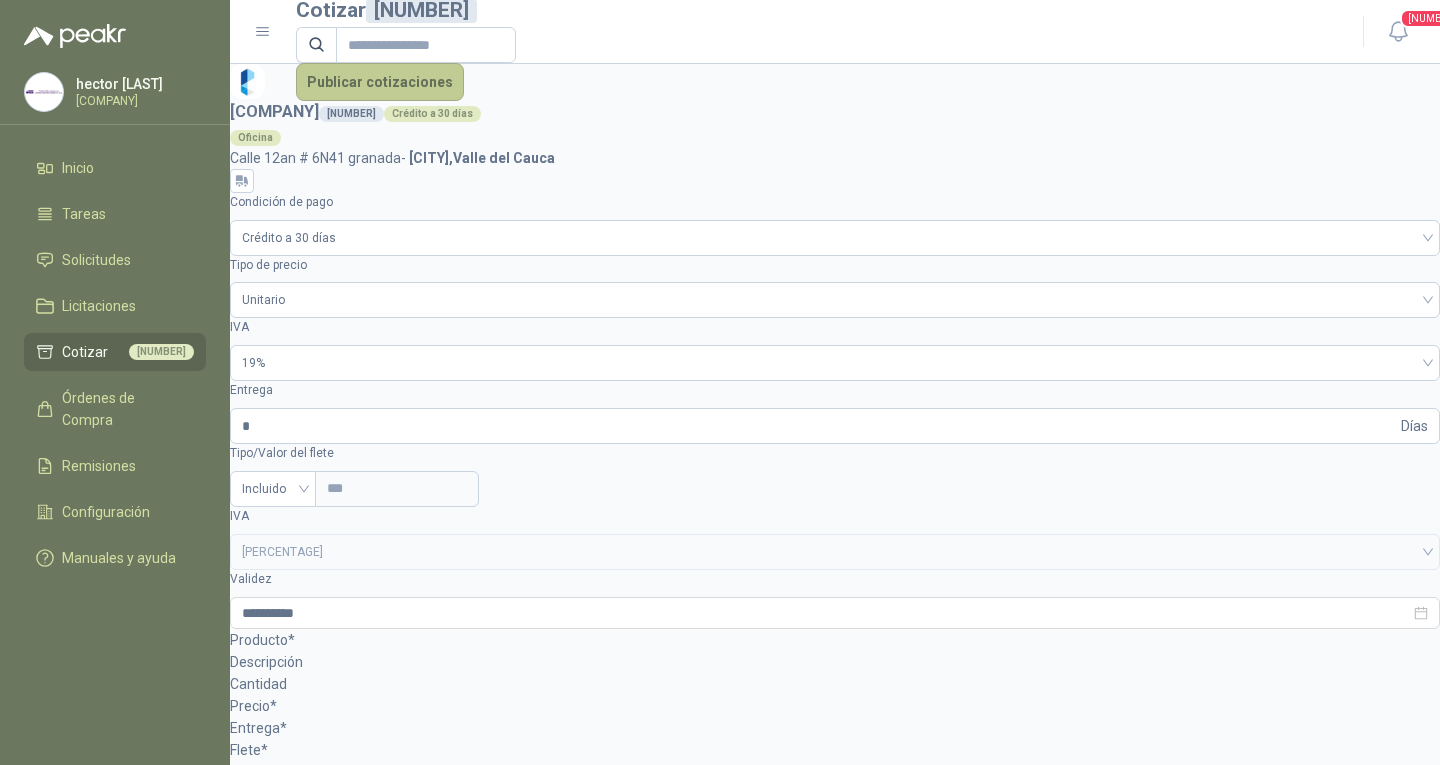 type on "**" 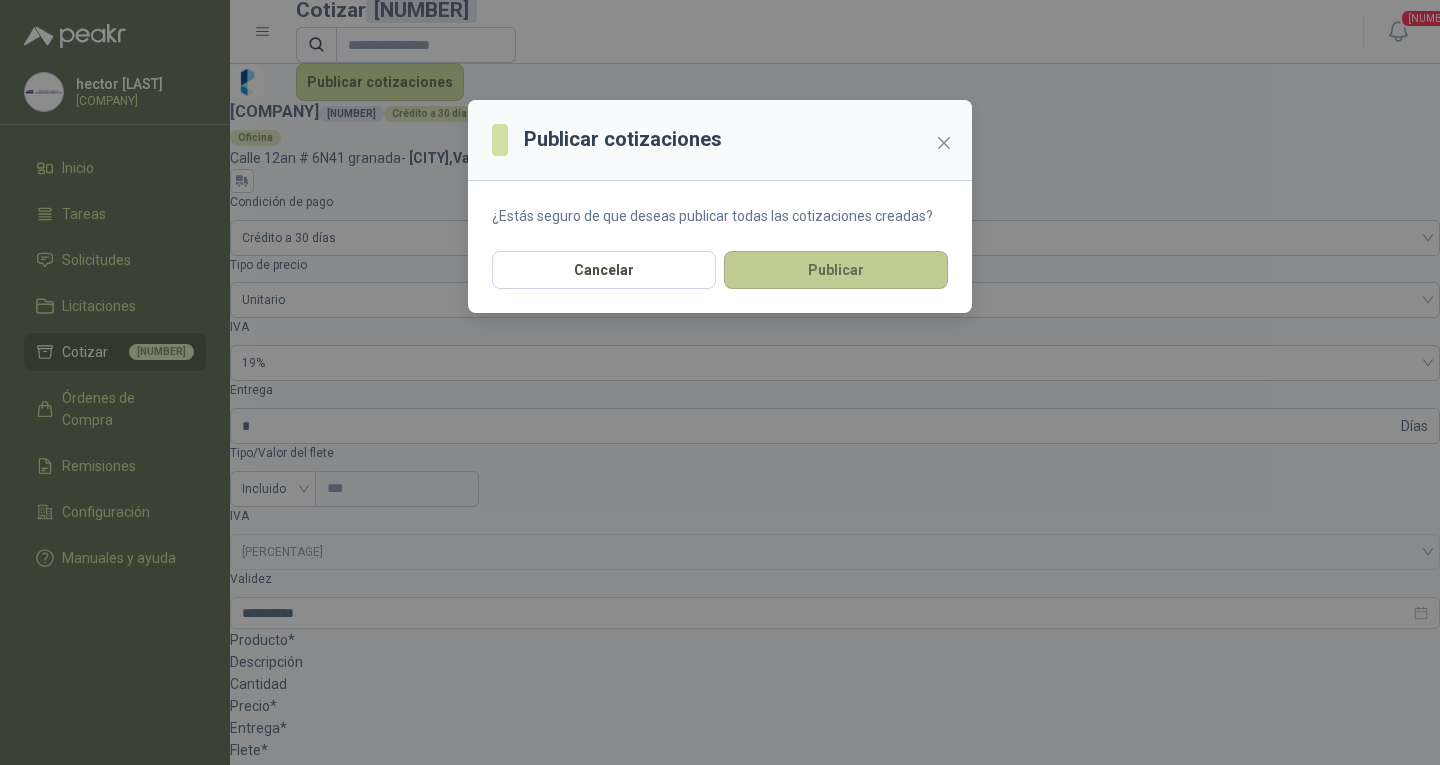 click on "Publicar" at bounding box center (836, 270) 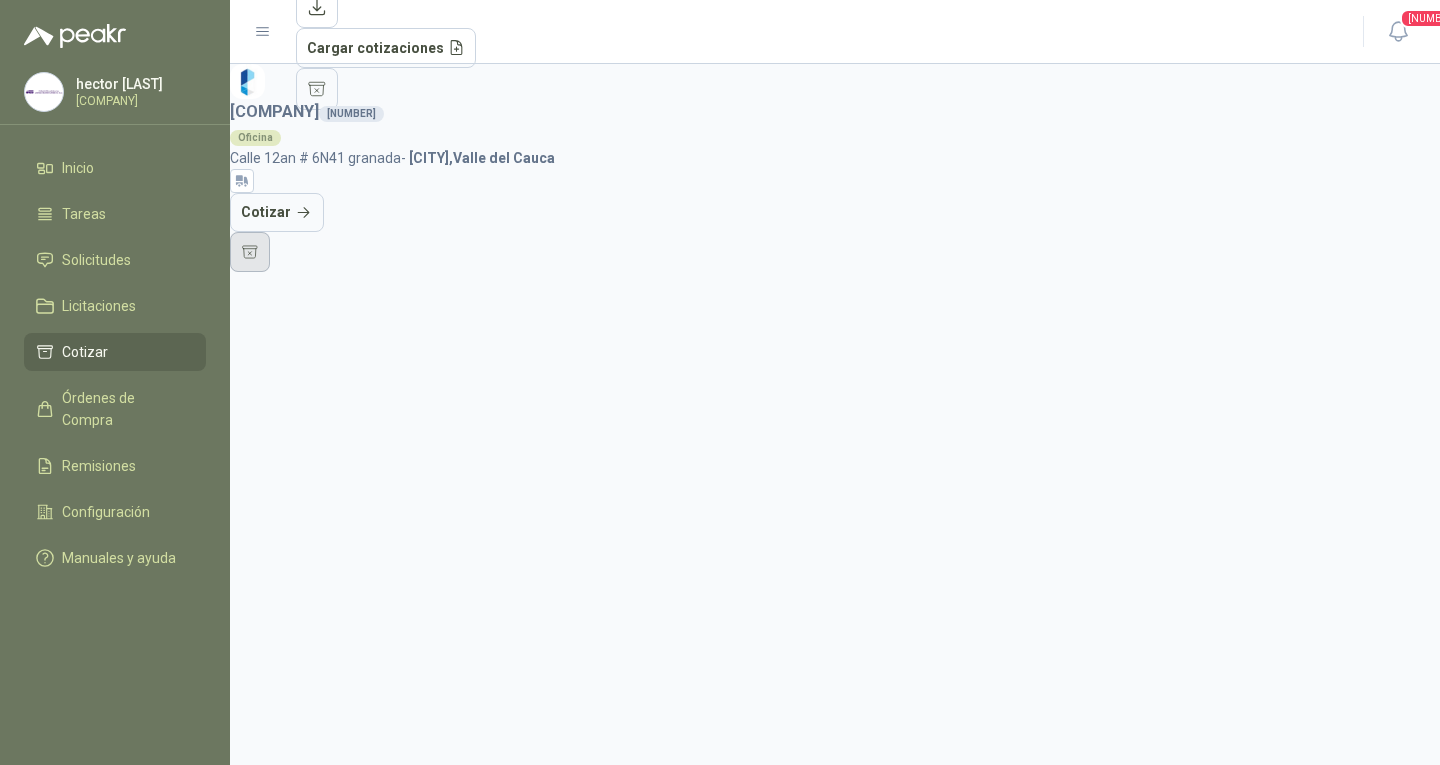 click at bounding box center [250, 252] 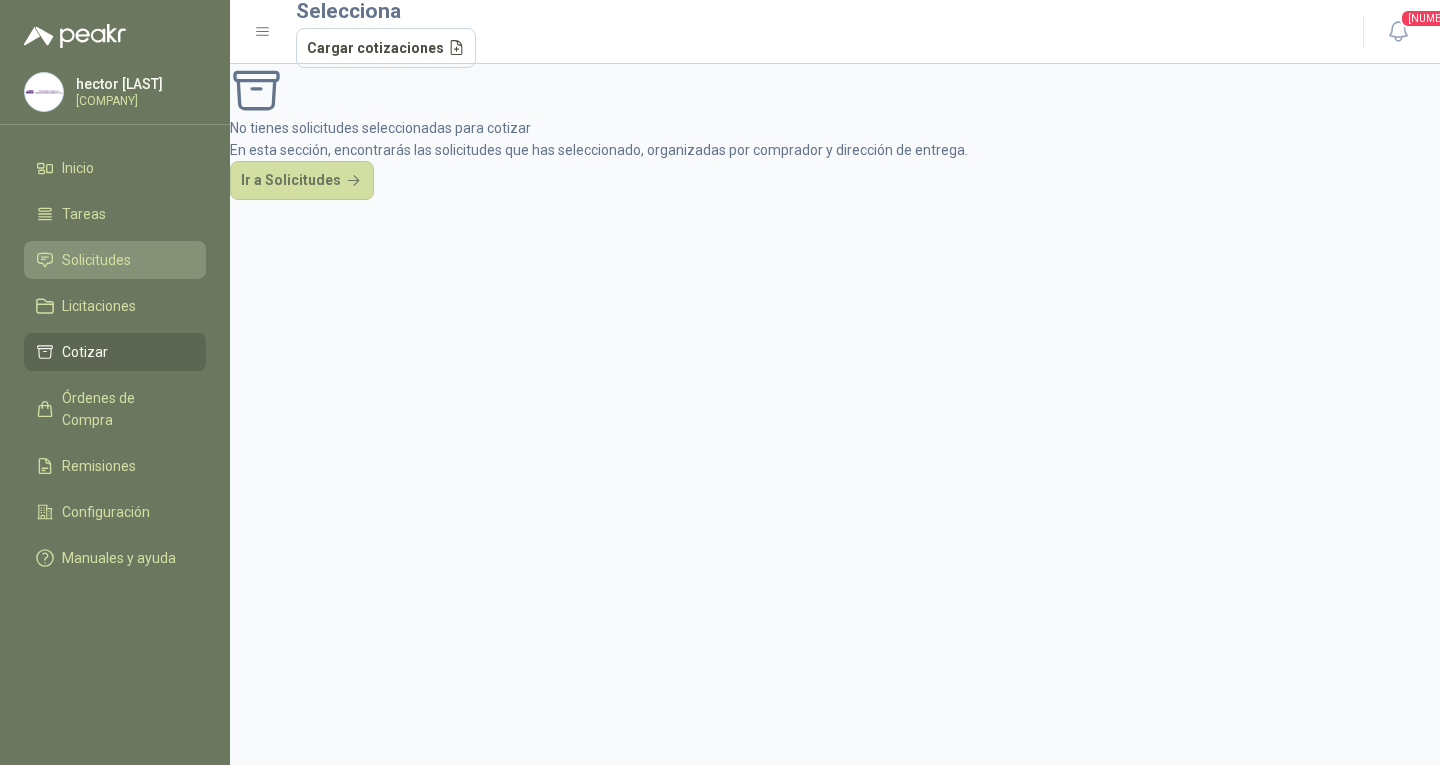 drag, startPoint x: 111, startPoint y: 255, endPoint x: 182, endPoint y: 255, distance: 71 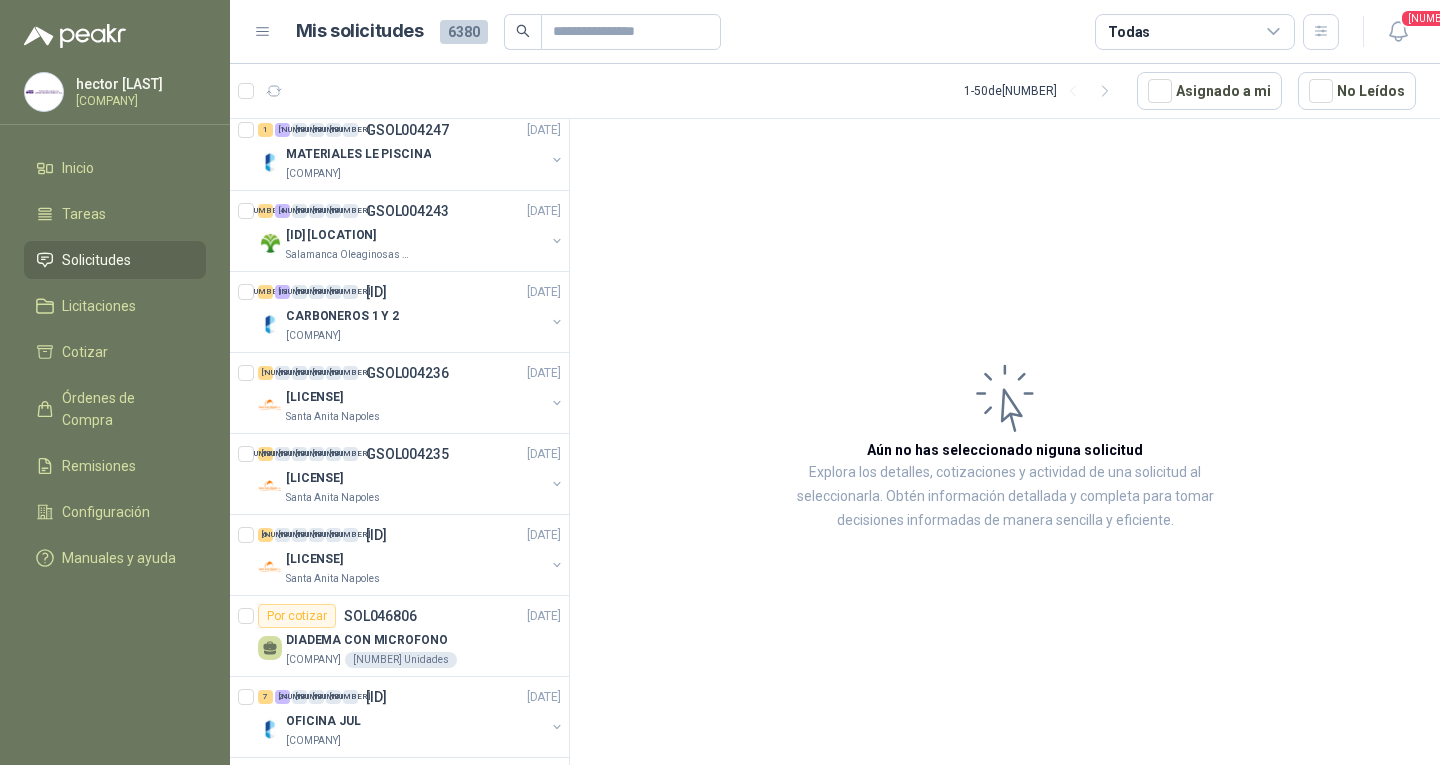 scroll, scrollTop: 2300, scrollLeft: 0, axis: vertical 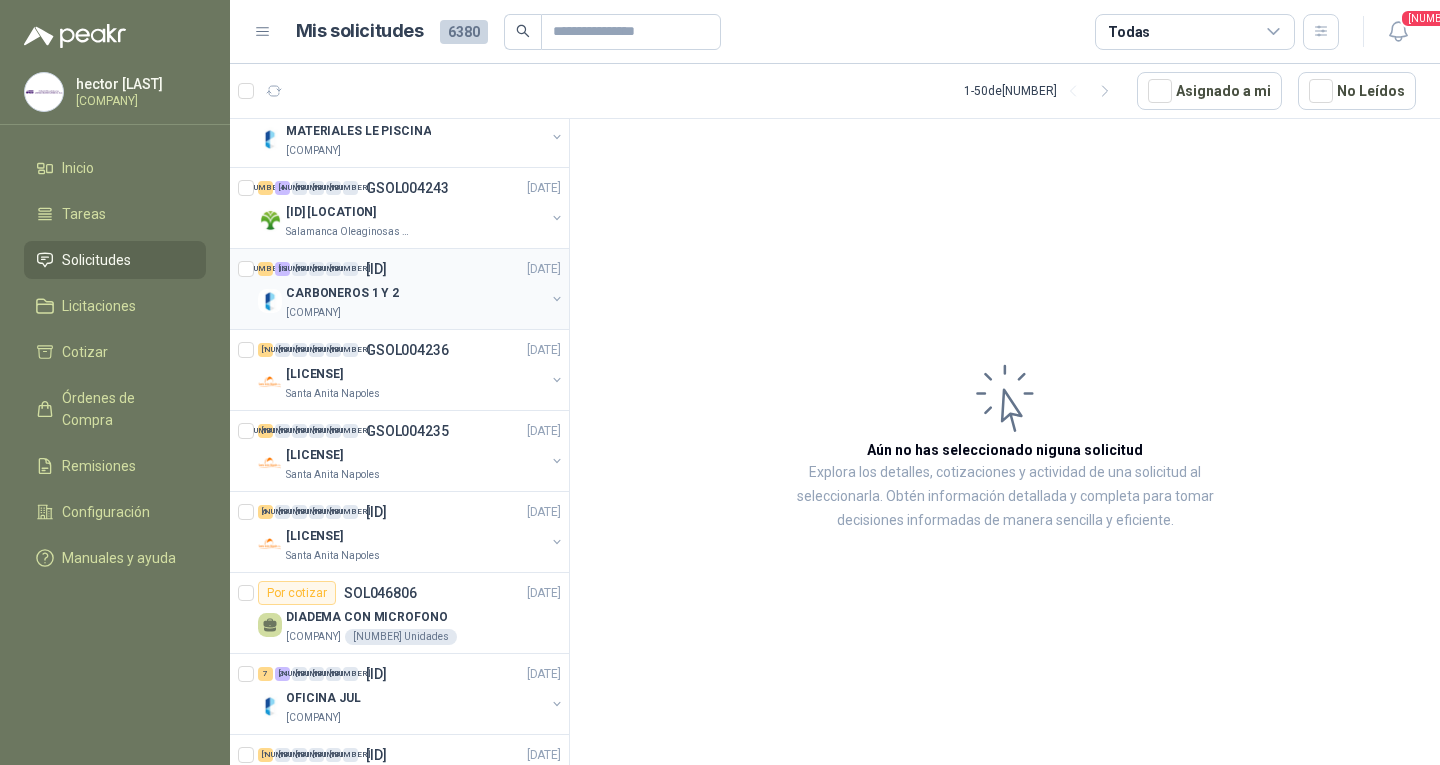 click on "CARBONEROS 1 Y 2" at bounding box center [415, 293] 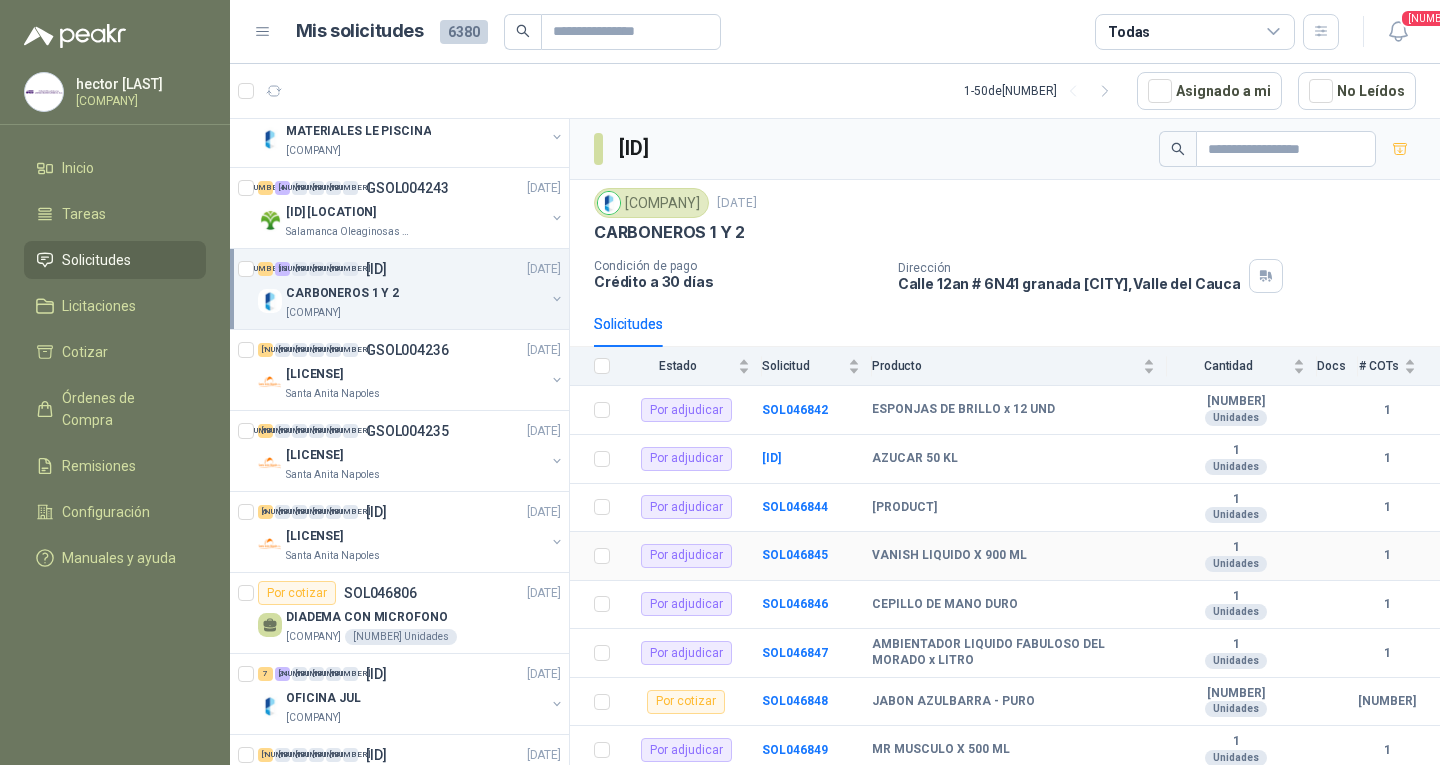 scroll, scrollTop: 200, scrollLeft: 0, axis: vertical 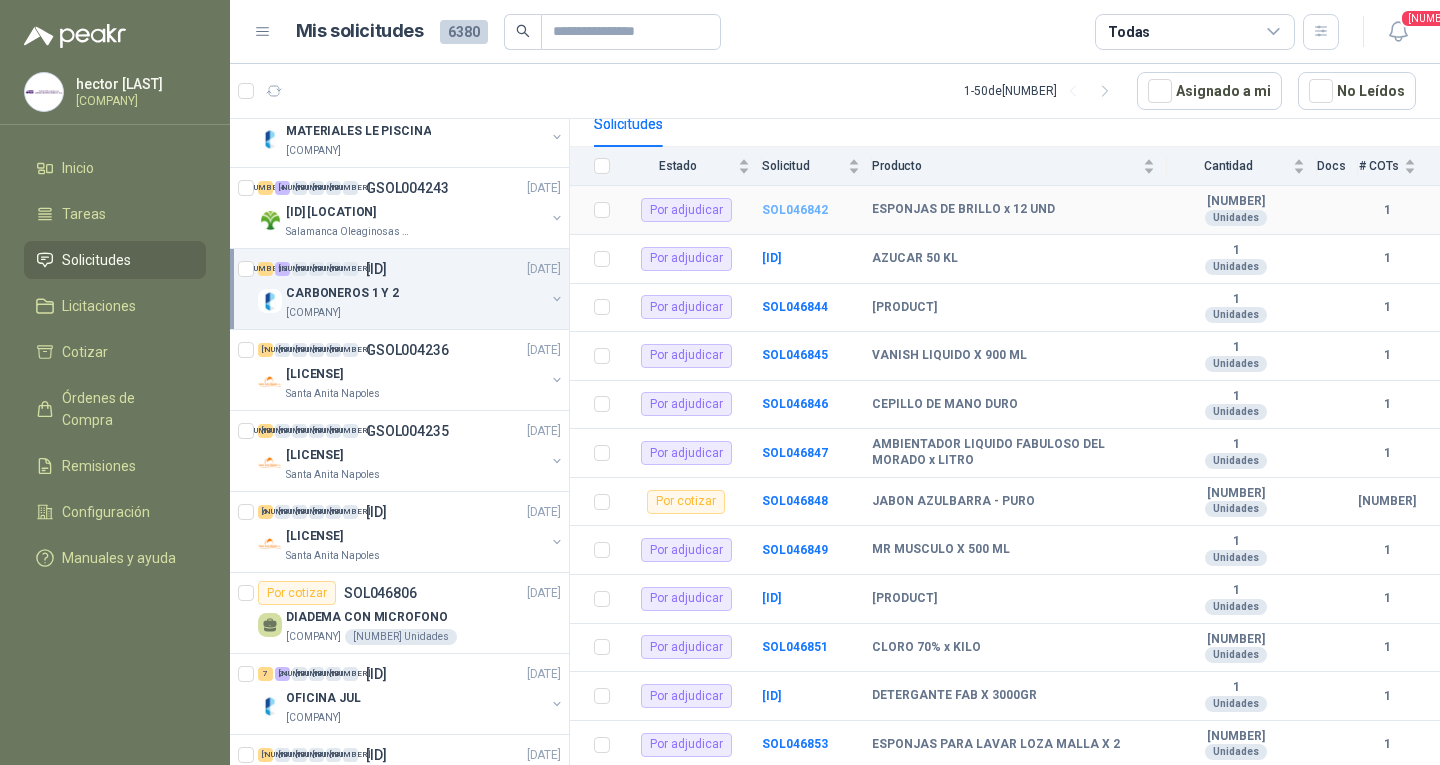 click on "SOL046842" at bounding box center (795, 210) 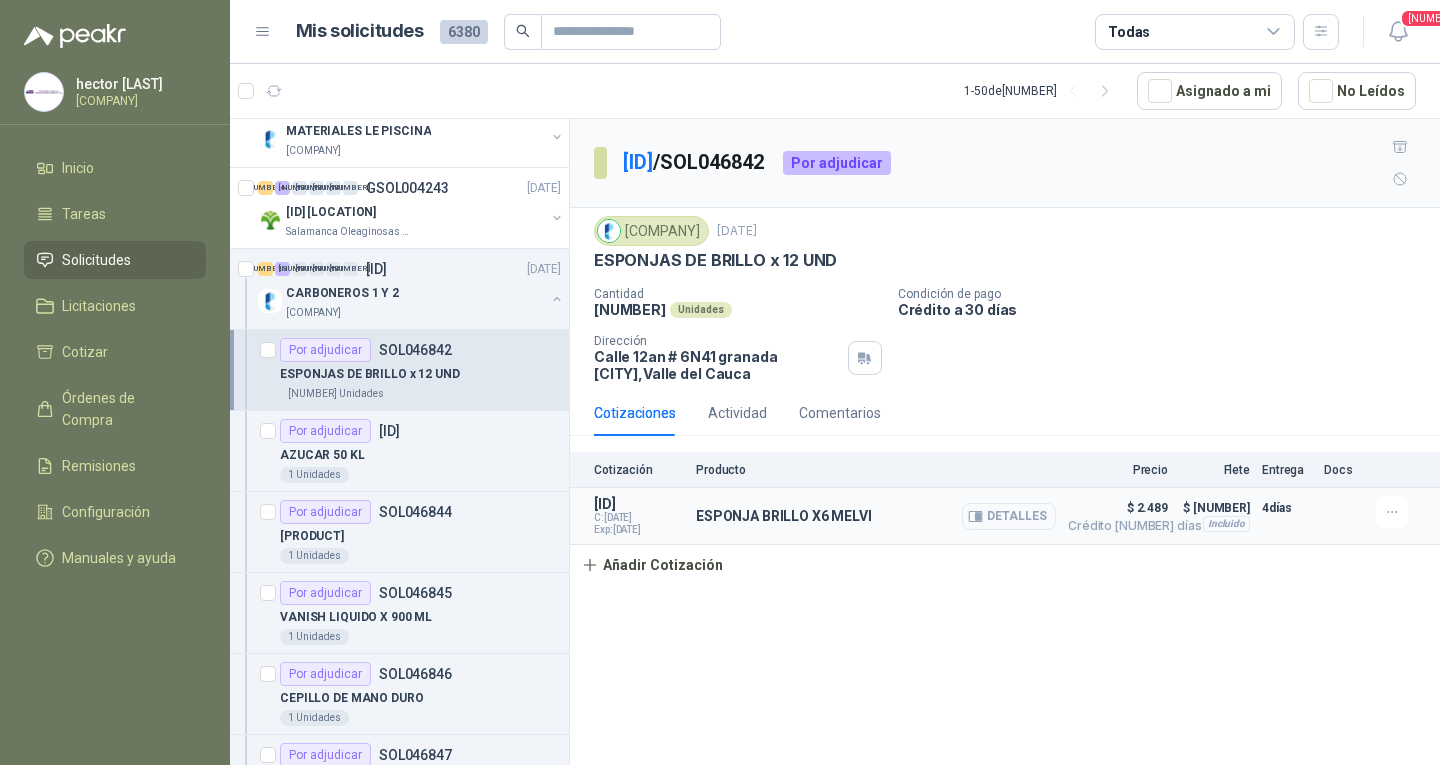 click on "Detalles" at bounding box center (1009, 516) 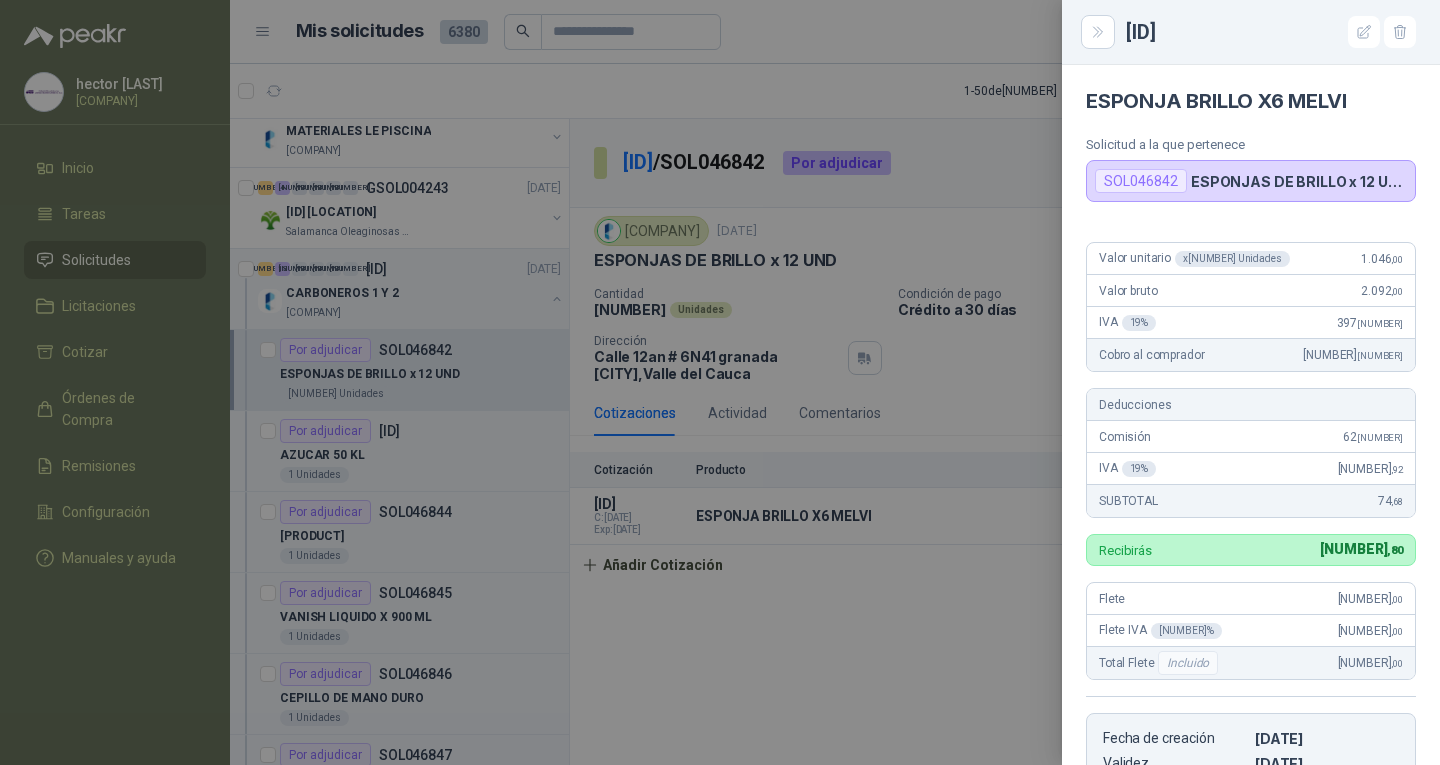 click at bounding box center [720, 382] 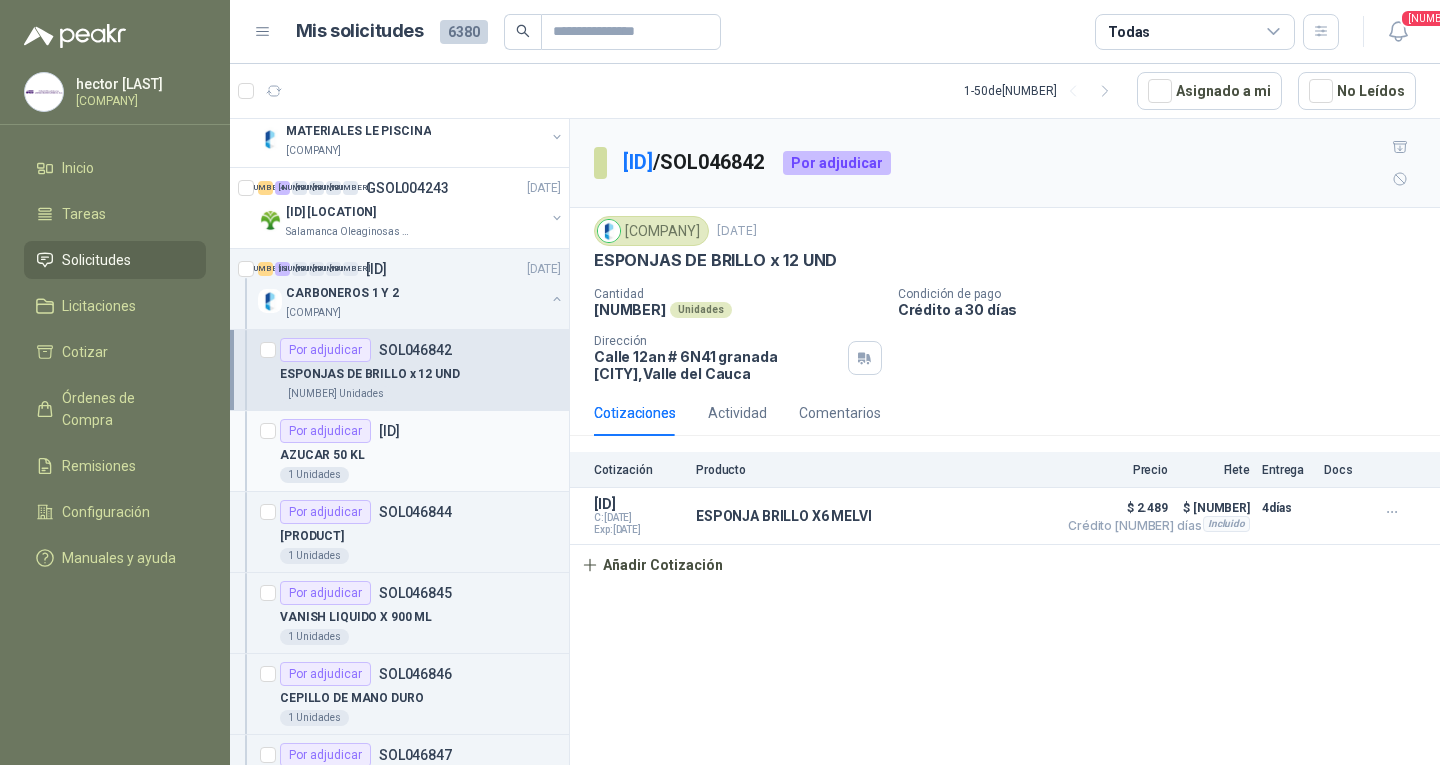 click on "AZUCAR 50 KL" at bounding box center [420, 455] 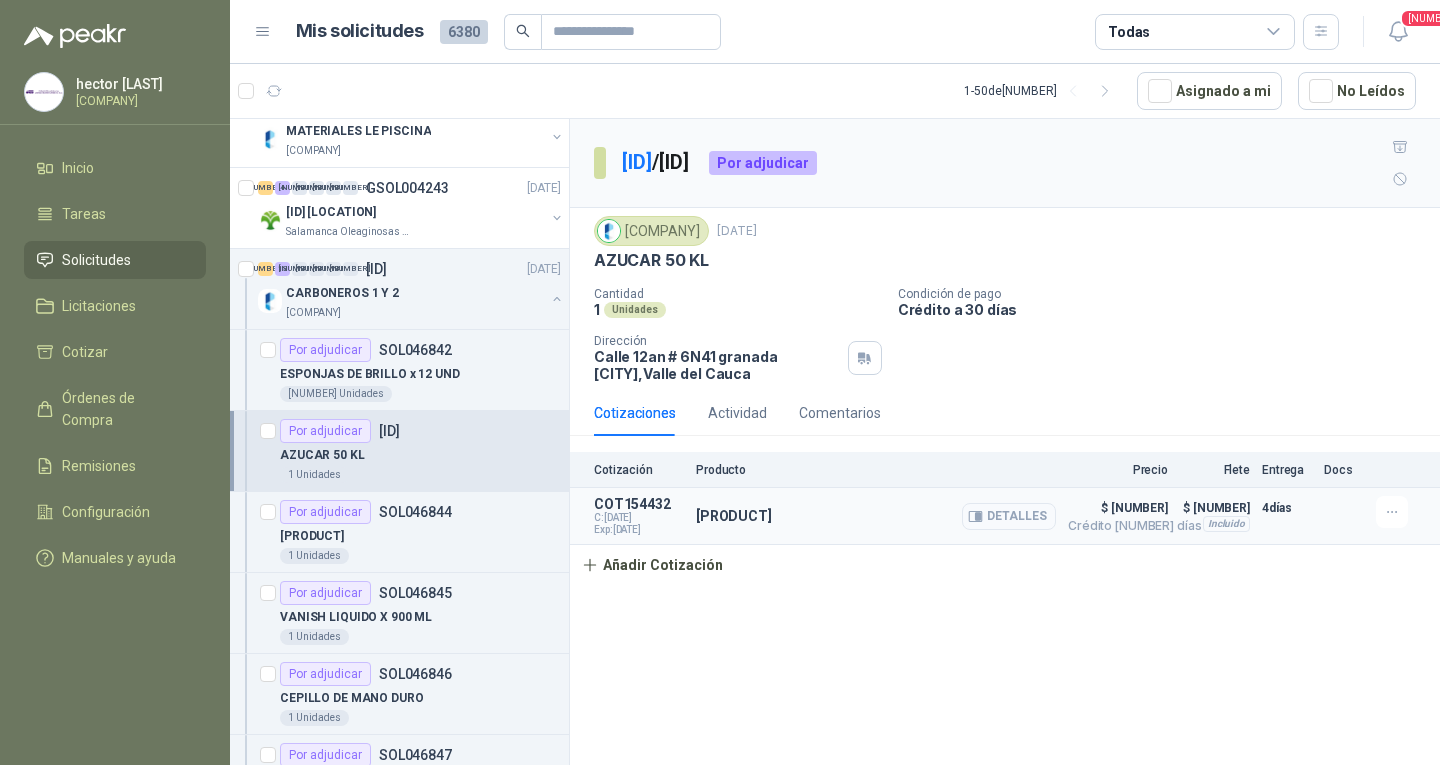 click at bounding box center [975, 516] 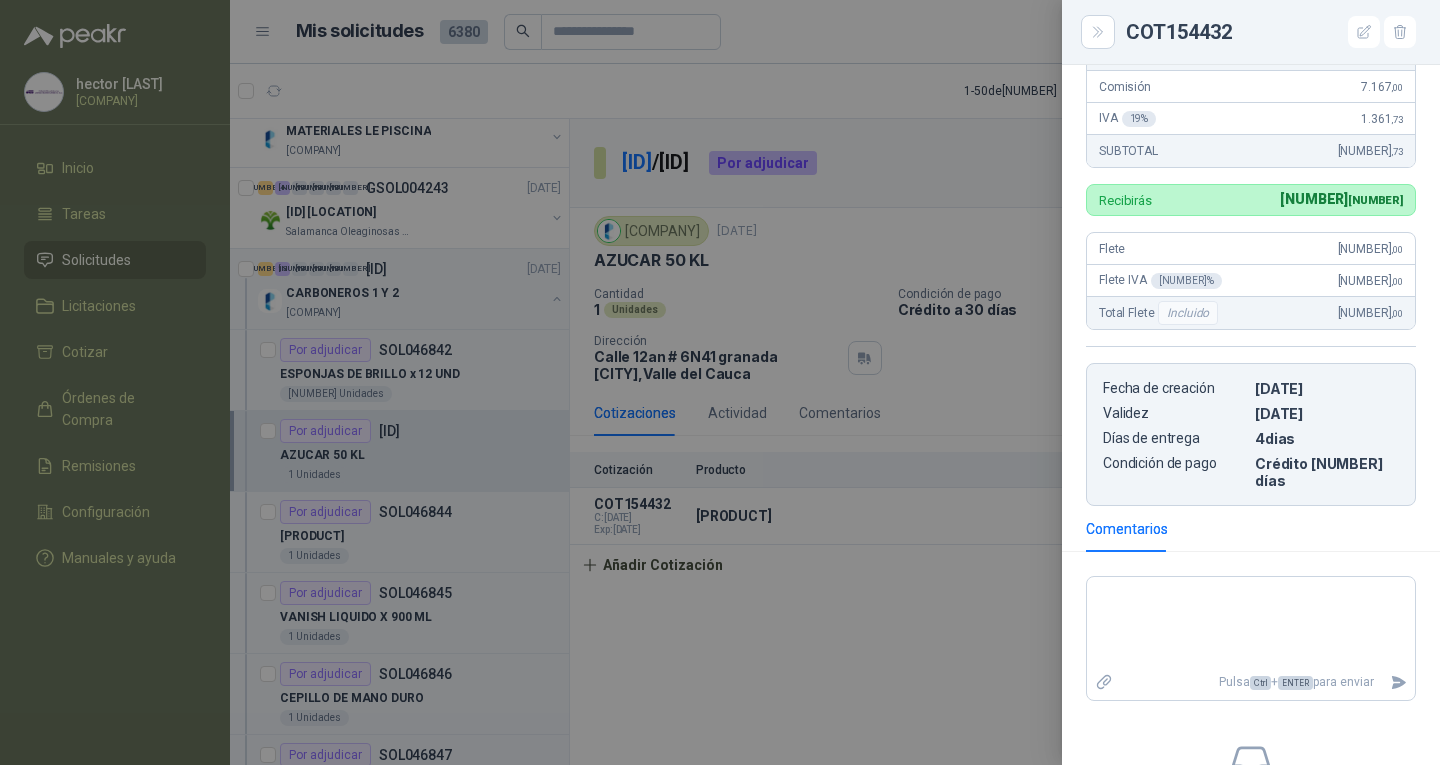scroll, scrollTop: 0, scrollLeft: 0, axis: both 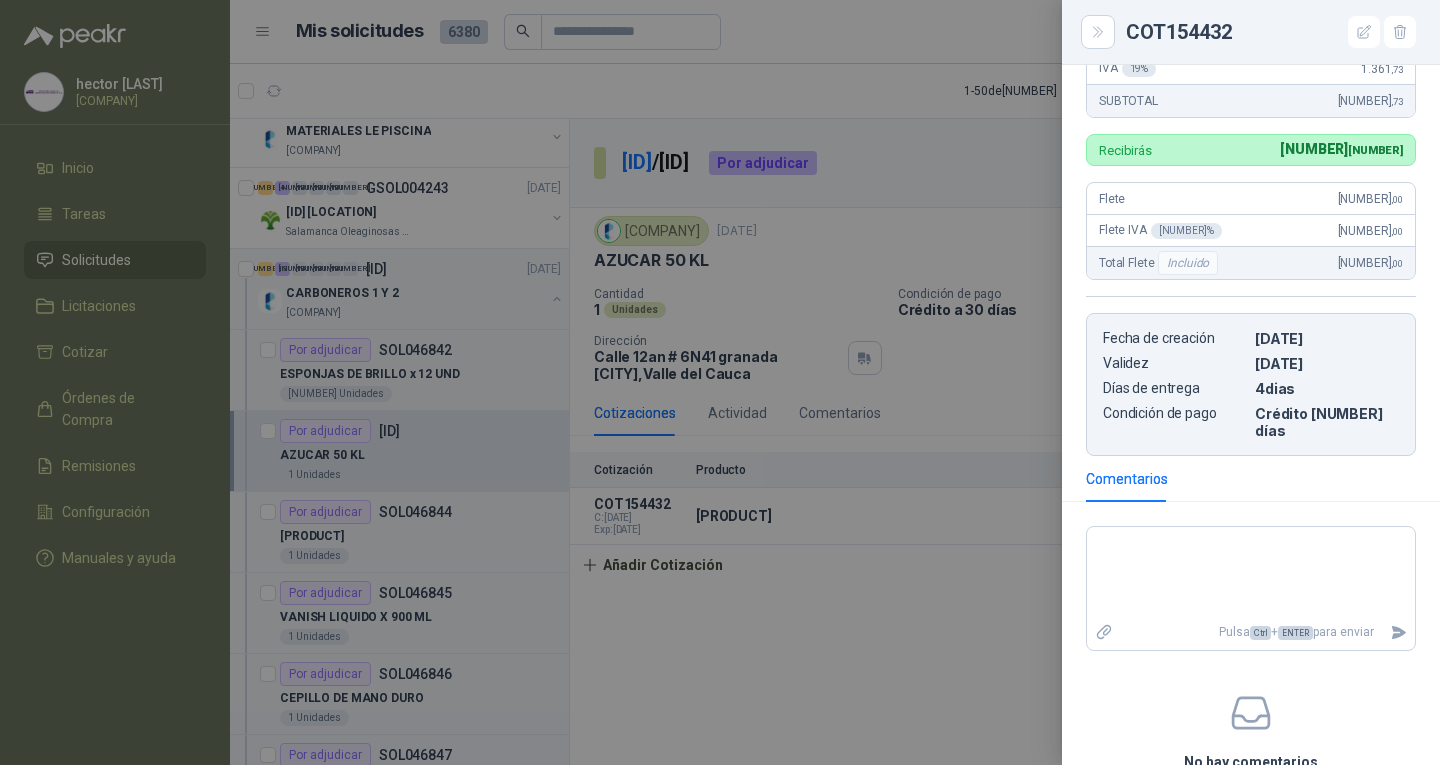 click at bounding box center (720, 382) 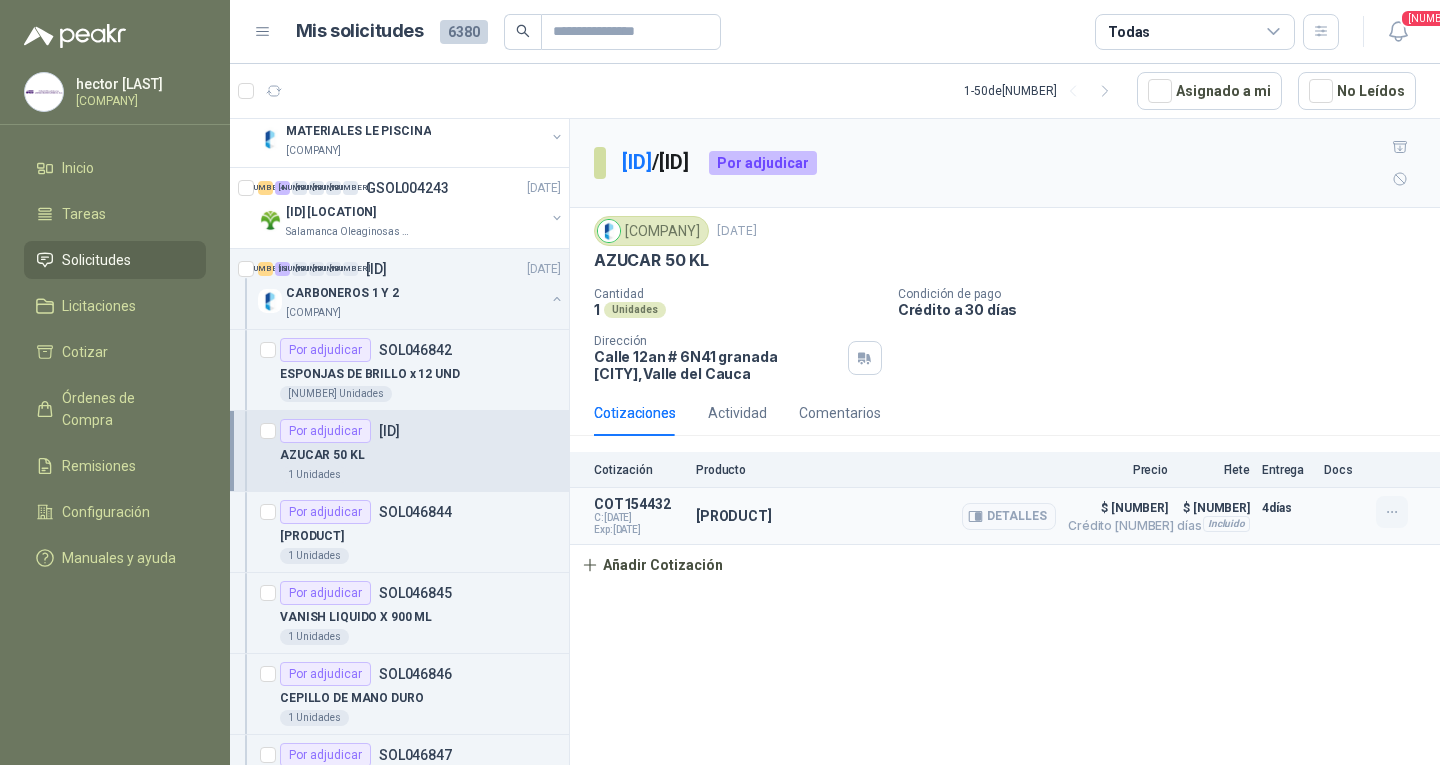 click at bounding box center (1392, 512) 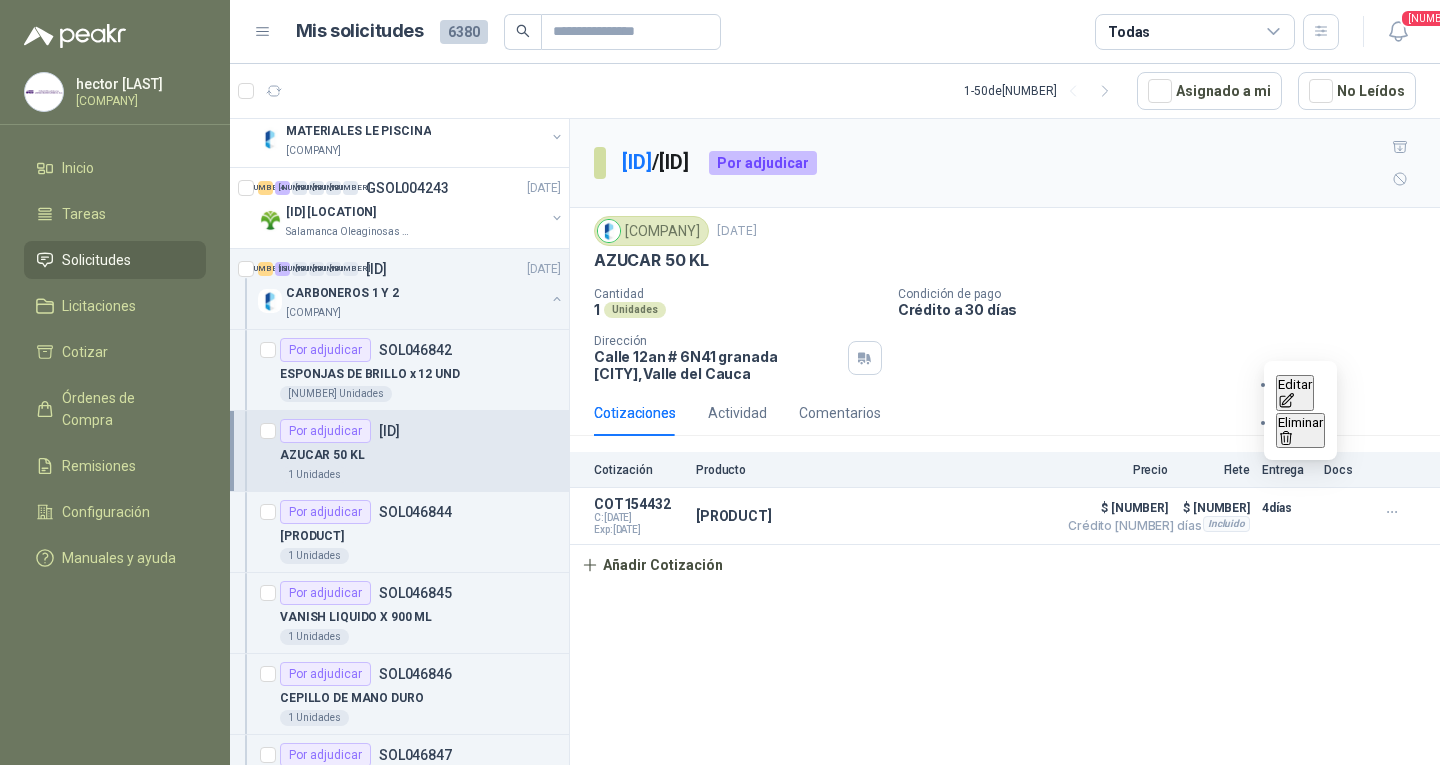 click on "Editar" at bounding box center [1295, 393] 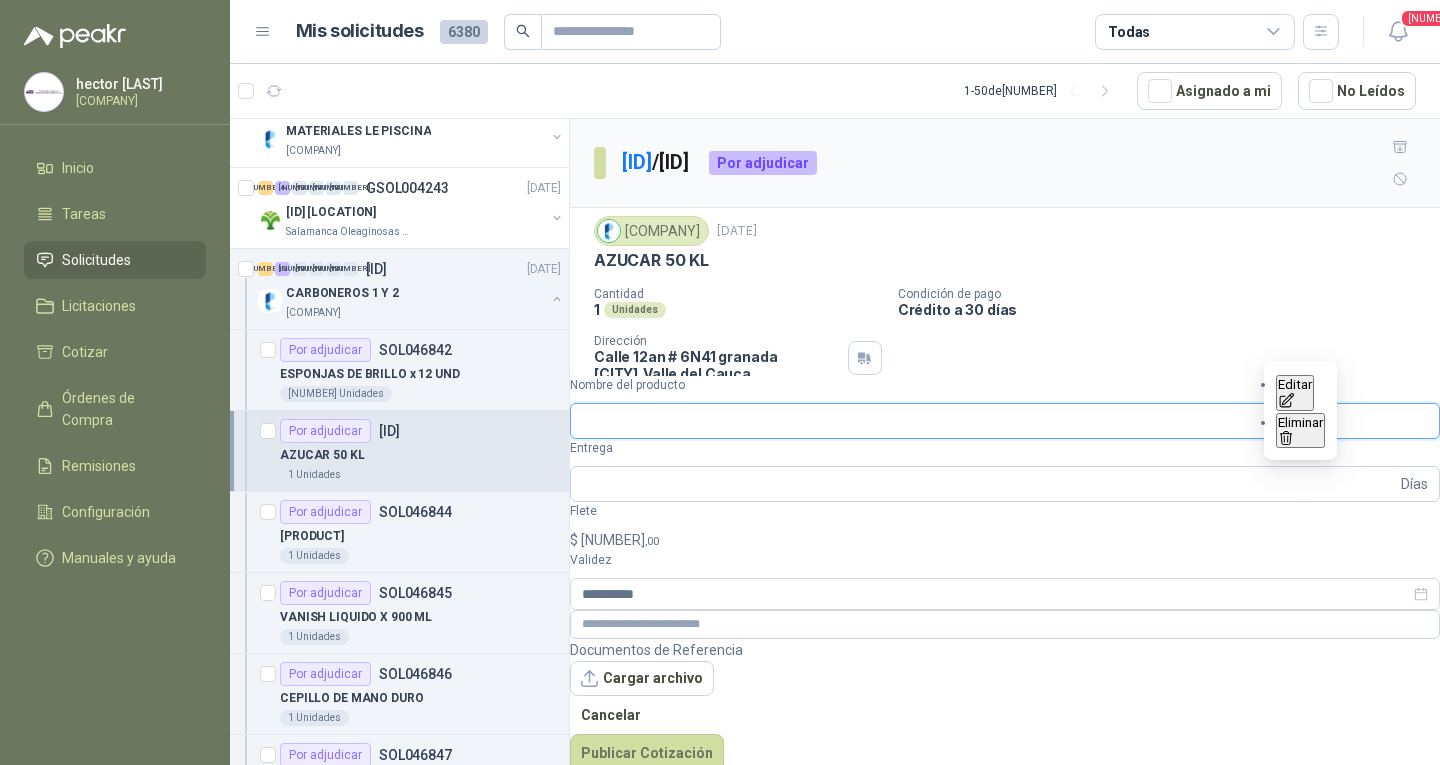 click on "Nombre del producto" at bounding box center (1005, 421) 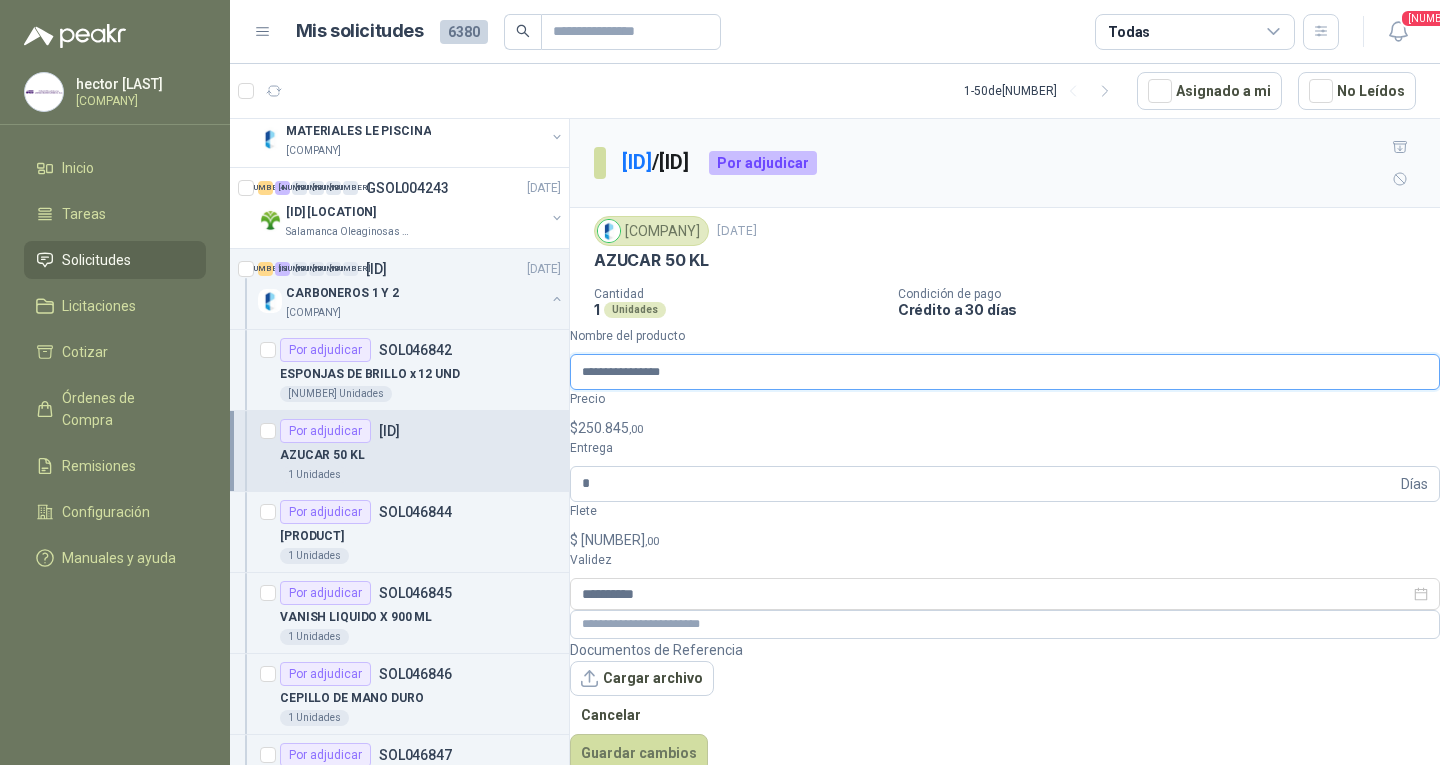 type on "**********" 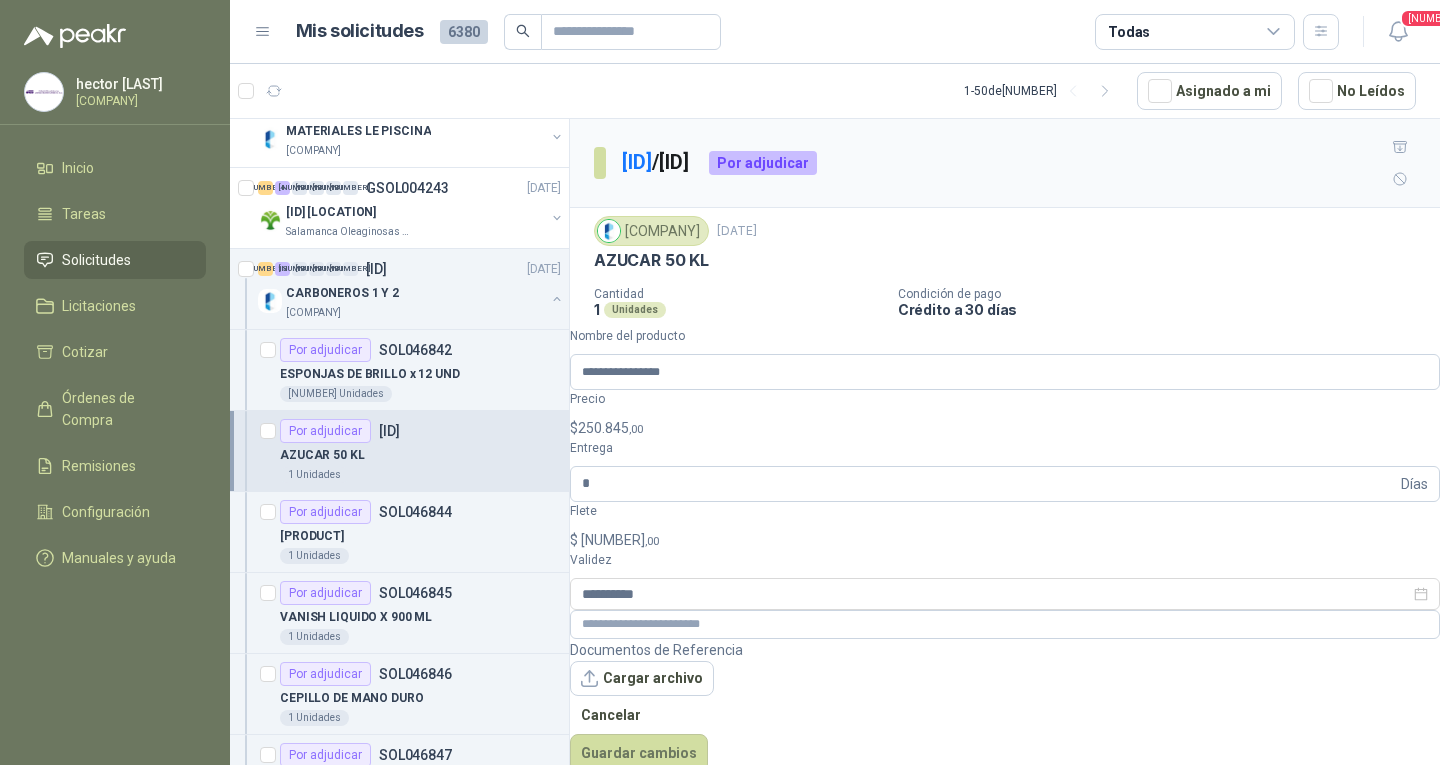 click on "[FIRST]   [LAST] [COMPANY]   Inicio   Tareas   Solicitudes   Licitaciones   Cotizar   Órdenes de Compra   Remisiones   Configuración   Manuales y ayuda Mis solicitudes [NUMBER] Todas [NUMBER] [NUMBER] - [NUMBER]  de  [NUMBER] Asignado a mi No Leídos [NUMBER]   [NUMBER]   [NUMBER]   [NUMBER]   [NUMBER]   [NUMBER]   [ID] [DATE]   [PRODUCT] [COMPANY]   [NUMBER]   [NUMBER]   [NUMBER]   [NUMBER]   [NUMBER]   [NUMBER]   [ID] [DATE]   [LICENSE] [COMPANY] [COMPANY]   [NUMBER]   [NUMBER]   [NUMBER]   [NUMBER]   [NUMBER]   [NUMBER]   [ID] [DATE]   [LICENSE] [COMPANY] [COMPANY]   [NUMBER]   [NUMBER]   [NUMBER]   [NUMBER]   [NUMBER]   [NUMBER]   [ID] [DATE]   [LICENSE] [COMPANY] [COMPANY]   [NUMBER]   [NUMBER]   [NUMBER]   [NUMBER]   [NUMBER]   [NUMBER]   [ID] [DATE]   [LICENSE] [COMPANY] [COMPANY]   [NUMBER]   [NUMBER]   [NUMBER]   [NUMBER]   [NUMBER]   [NUMBER]   [ID] [DATE]   [LICENSE] [COMPANY] [COMPANY]   [NUMBER]   [NUMBER]   [NUMBER]   [NUMBER]   [NUMBER]   [NUMBER]   [ID] [DATE]   [LICENSE] [COMPANY] [COMPANY]   [NUMBER]   [NUMBER]   [NUMBER]   [NUMBER]   [NUMBER]   [NUMBER]   [ID] [DATE]   [LICENSE] [COMPANY] [COMPANY]   [NUMBER]   [NUMBER]   [NUMBER]   [NUMBER]   [NUMBER]   [NUMBER]   [ID] [DATE]   [LICENSE] [COMPANY] [COMPANY]   [NUMBER]   [NUMBER]   [NUMBER]   [NUMBER]   [NUMBER]   [NUMBER]   [ID] [DATE]   [LICENSE] [COMPANY] [COMPANY]   [NUMBER]   [NUMBER]   [NUMBER]   [NUMBER]   [NUMBER]   [NUMBER]   [ID] [DATE]     [NUMBER]" at bounding box center (720, 382) 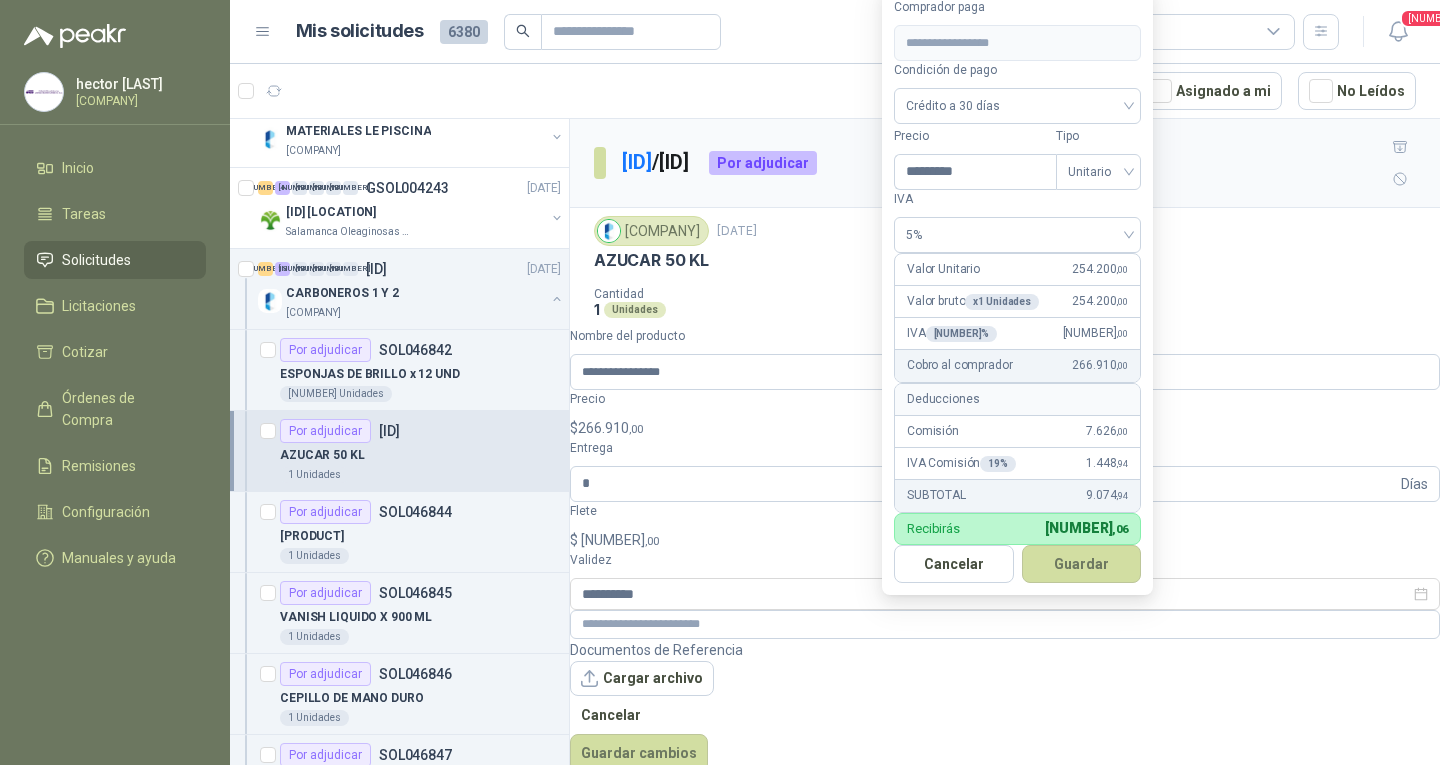 type on "*********" 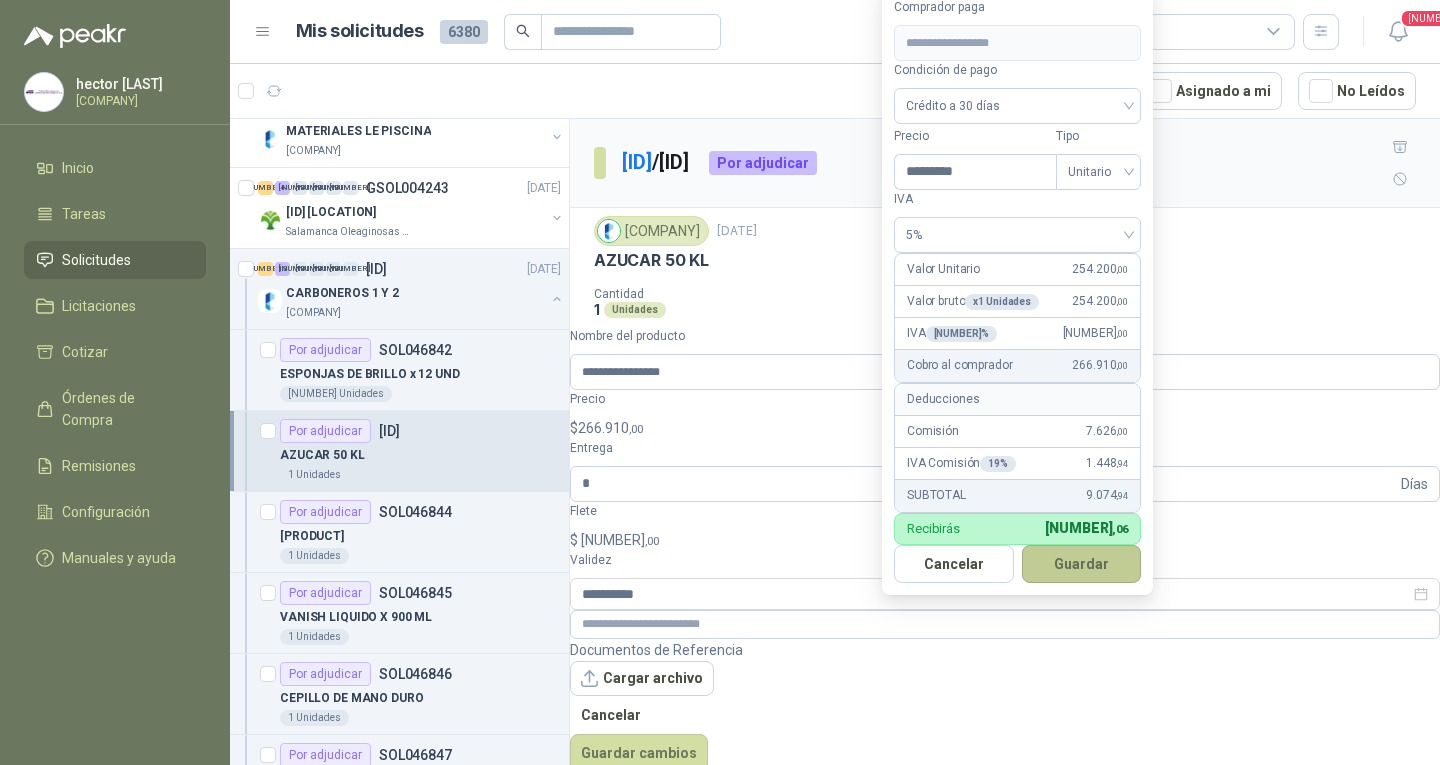 click on "Guardar" at bounding box center (1082, 564) 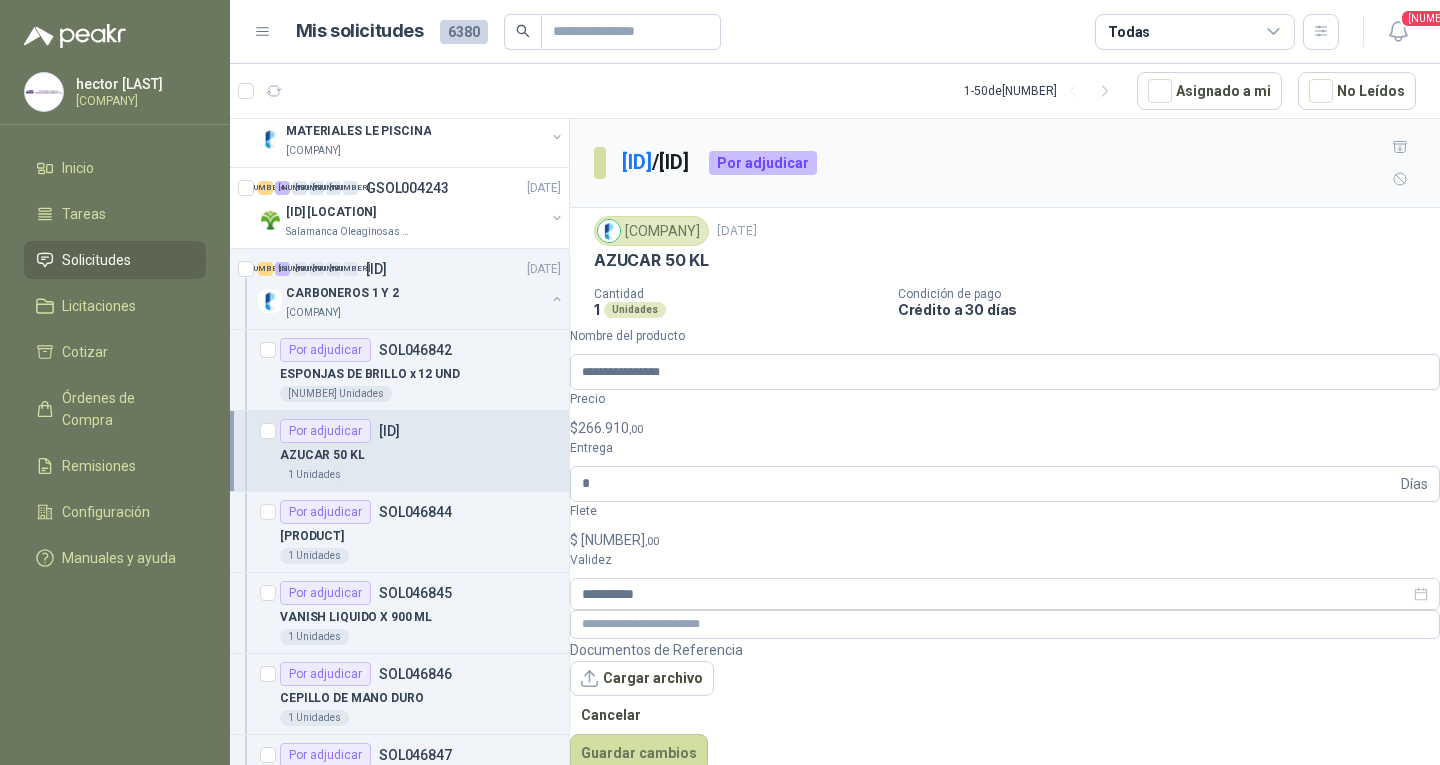 click on "$    [NUMBER] ,00" at bounding box center [1005, 540] 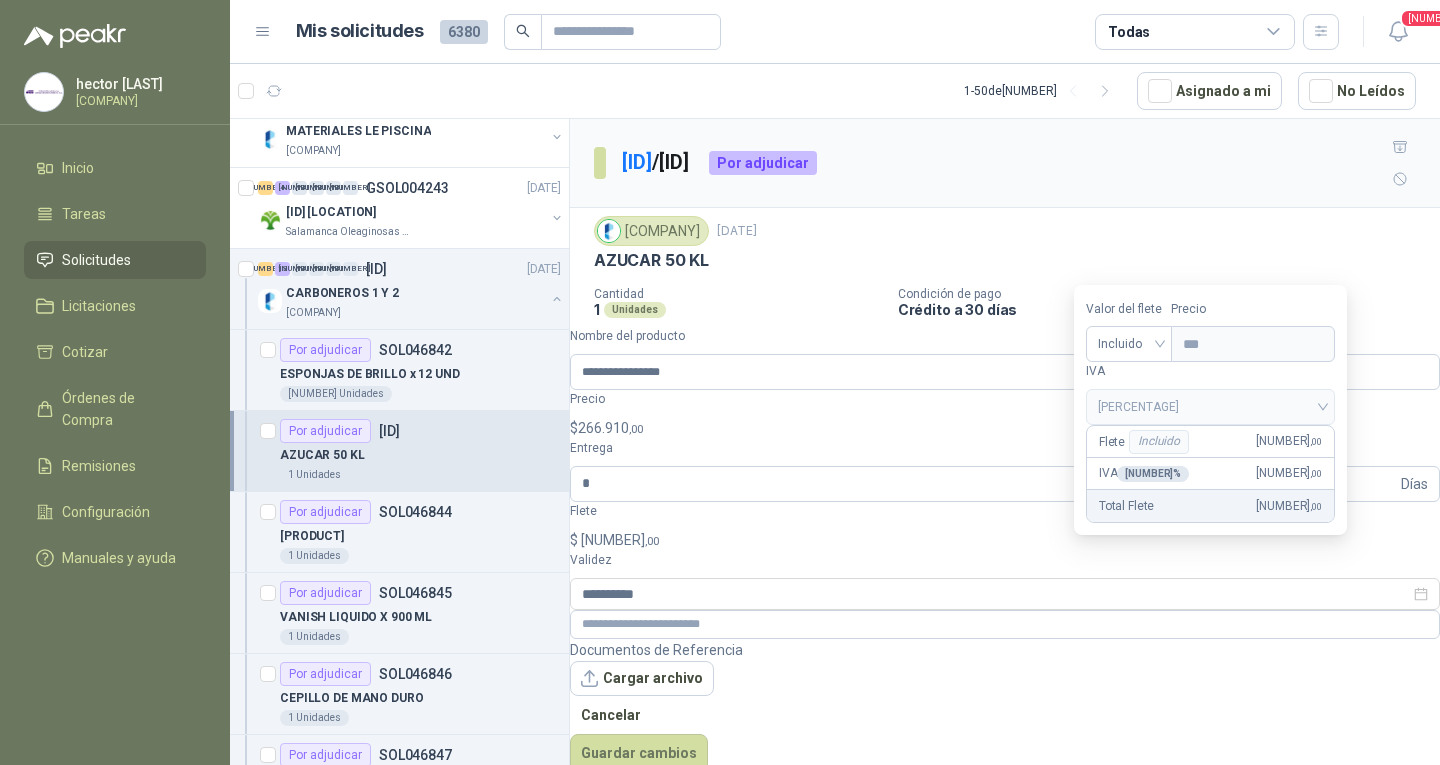 click on "**********" at bounding box center [1005, 549] 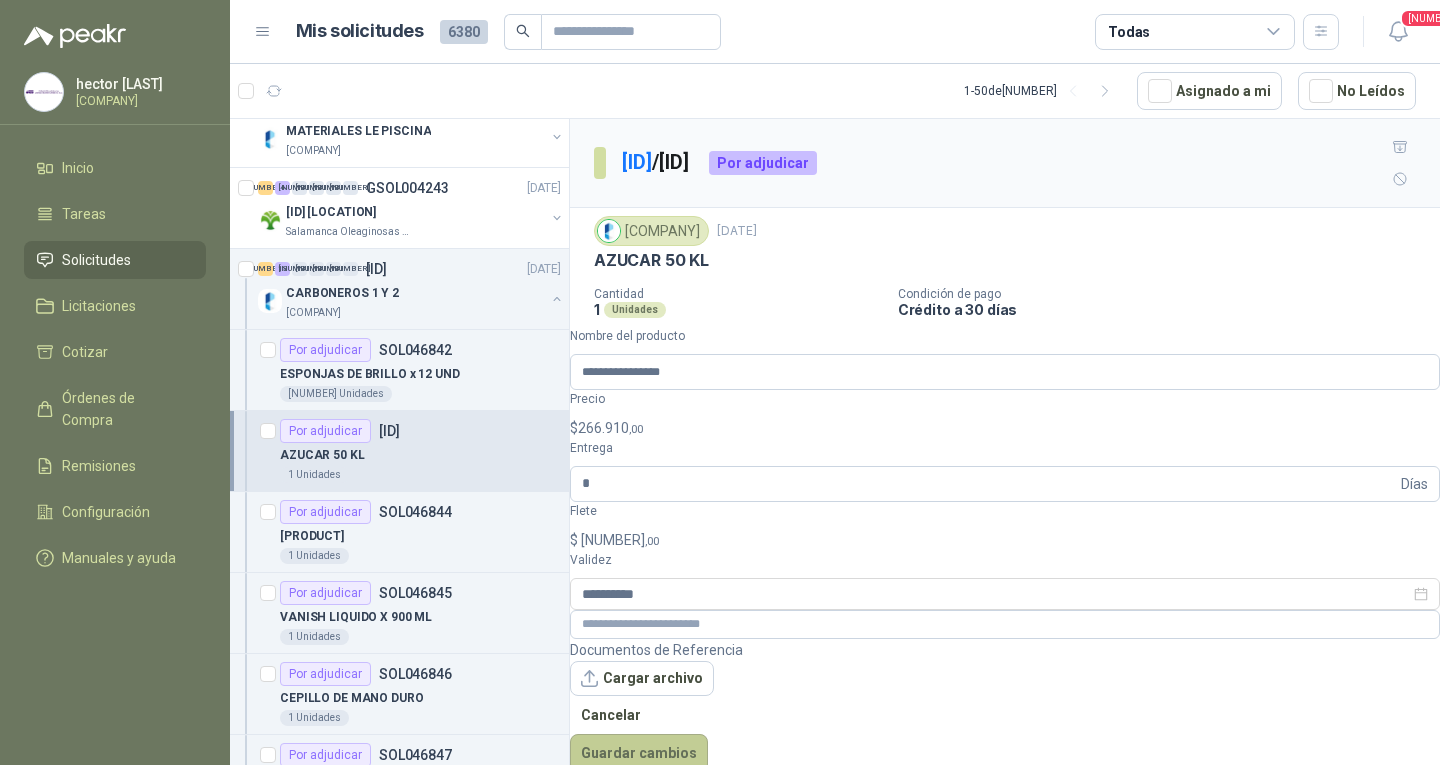 click on "Guardar cambios" at bounding box center [639, 753] 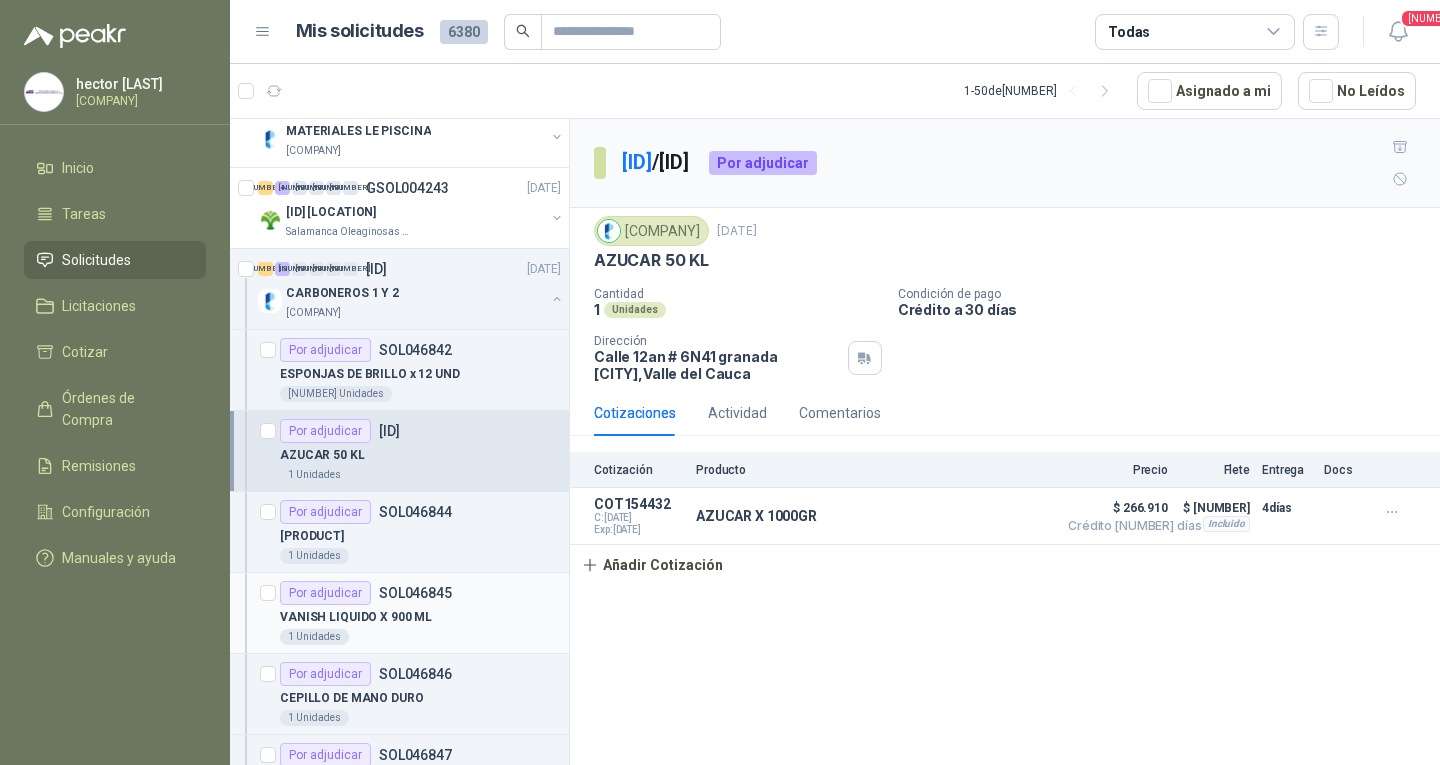 scroll, scrollTop: 2400, scrollLeft: 0, axis: vertical 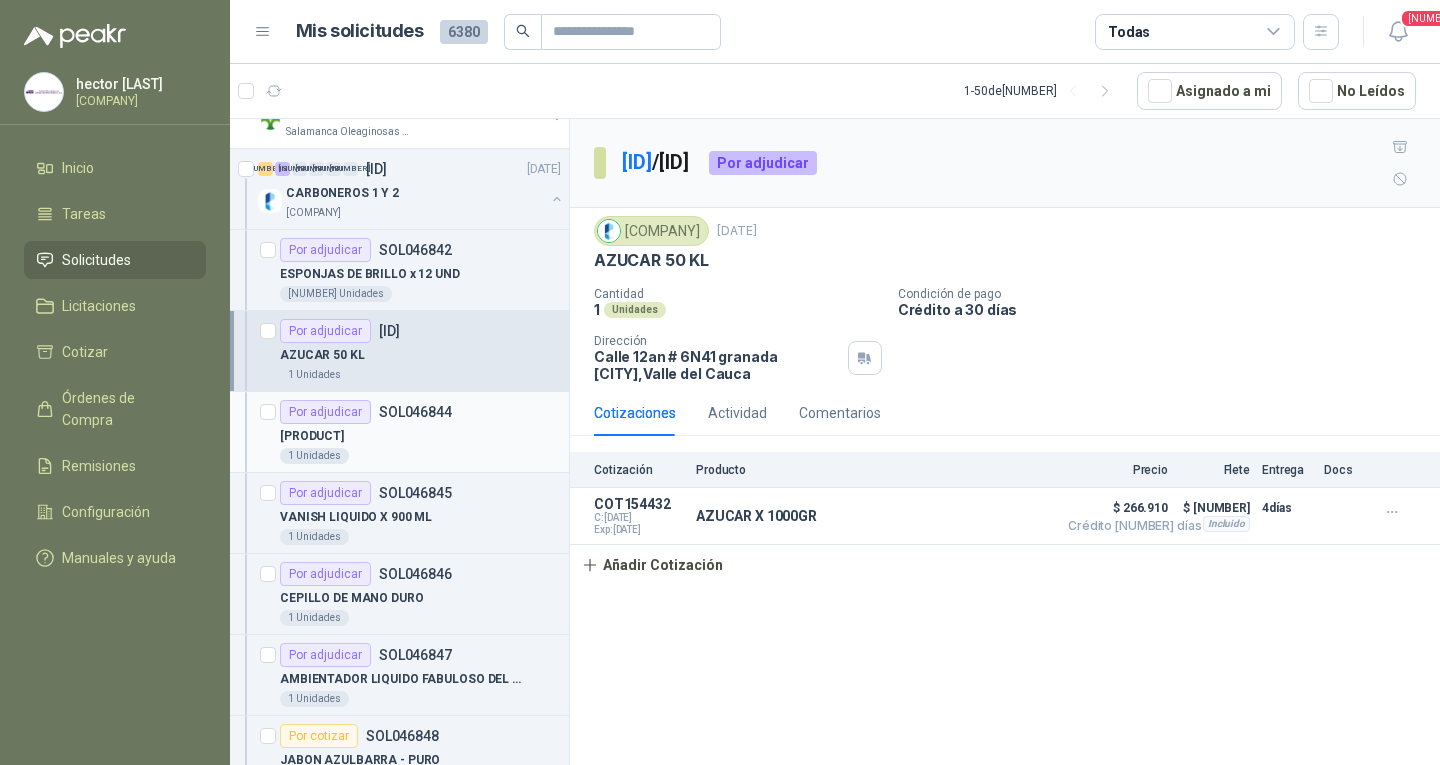 click on "[PRODUCT]" at bounding box center [312, 436] 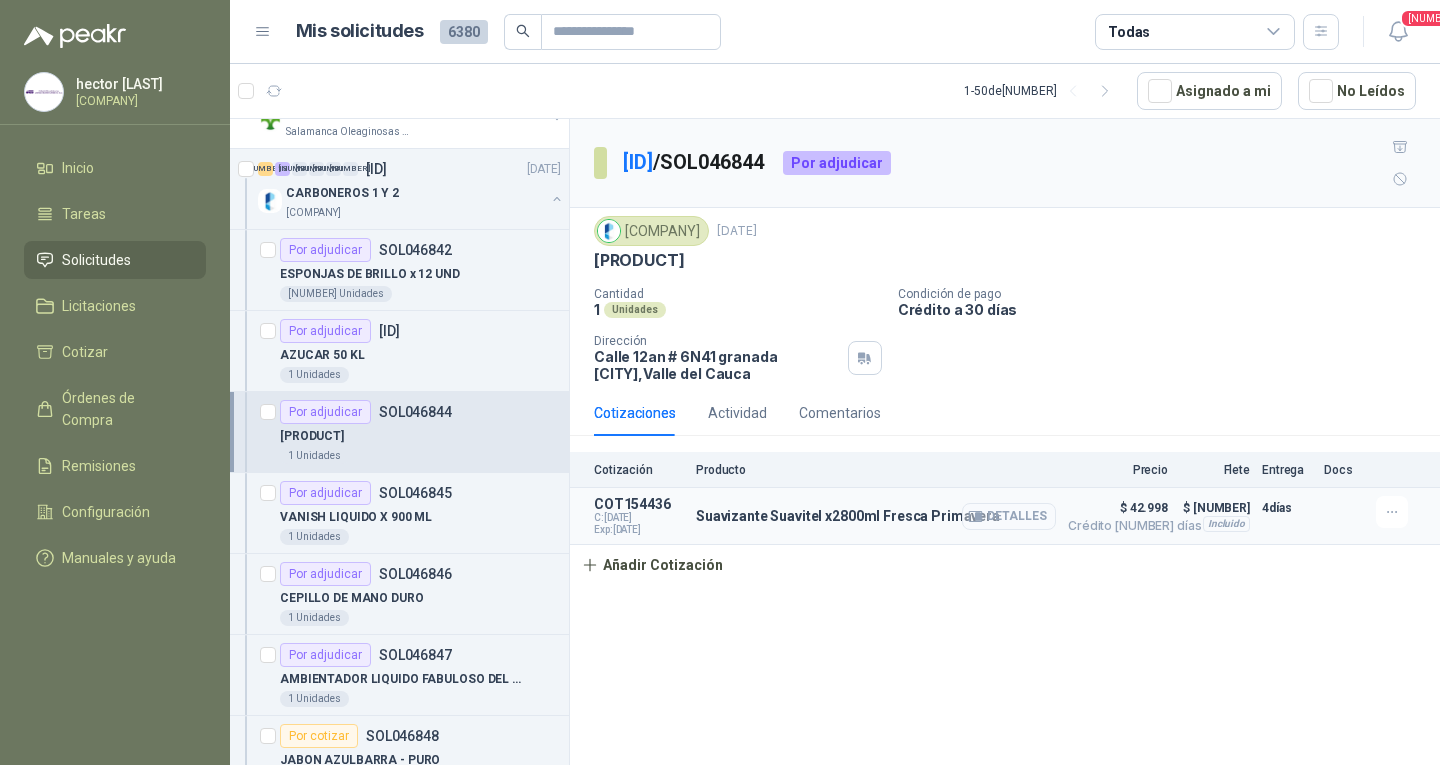 click on "Detalles" at bounding box center [1009, 516] 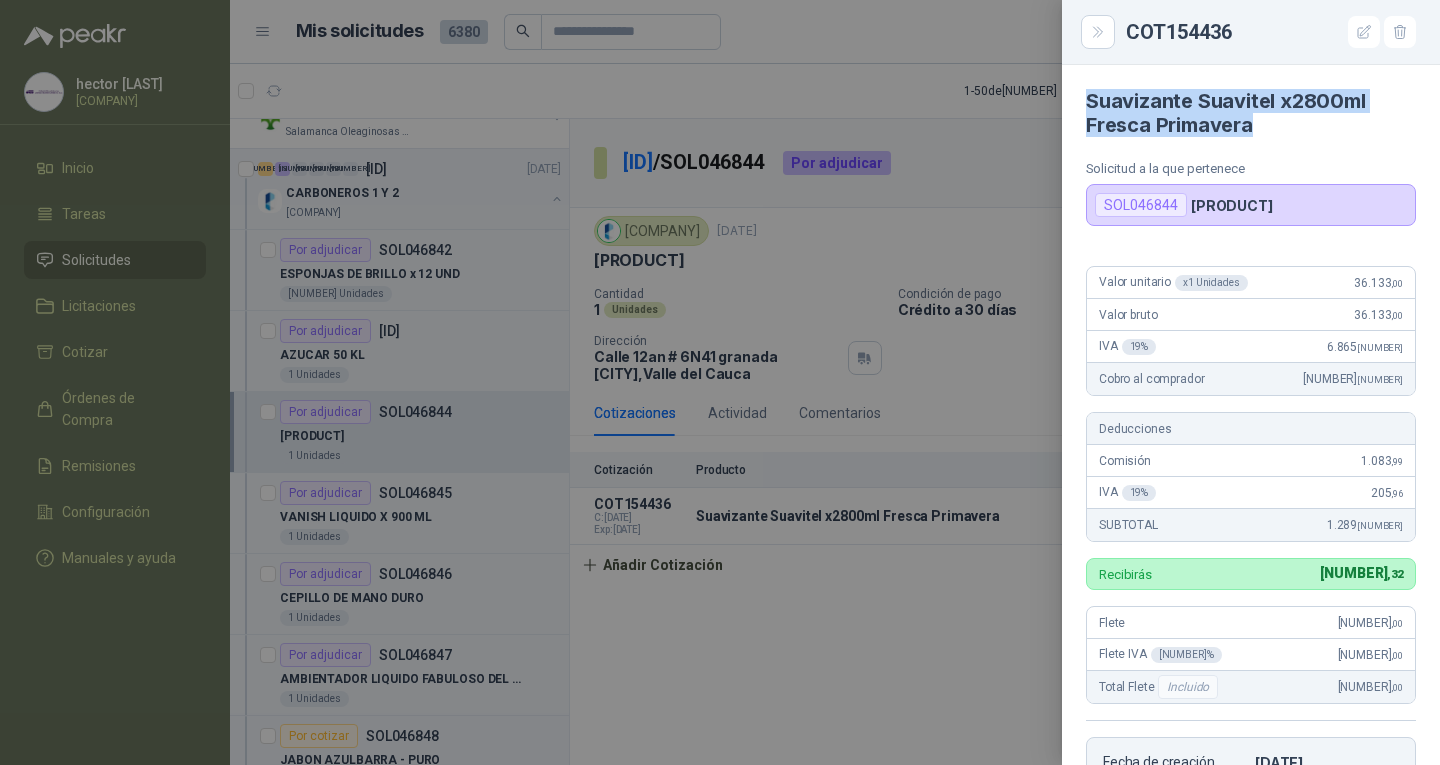 drag, startPoint x: 1281, startPoint y: 134, endPoint x: 1087, endPoint y: 105, distance: 196.15555 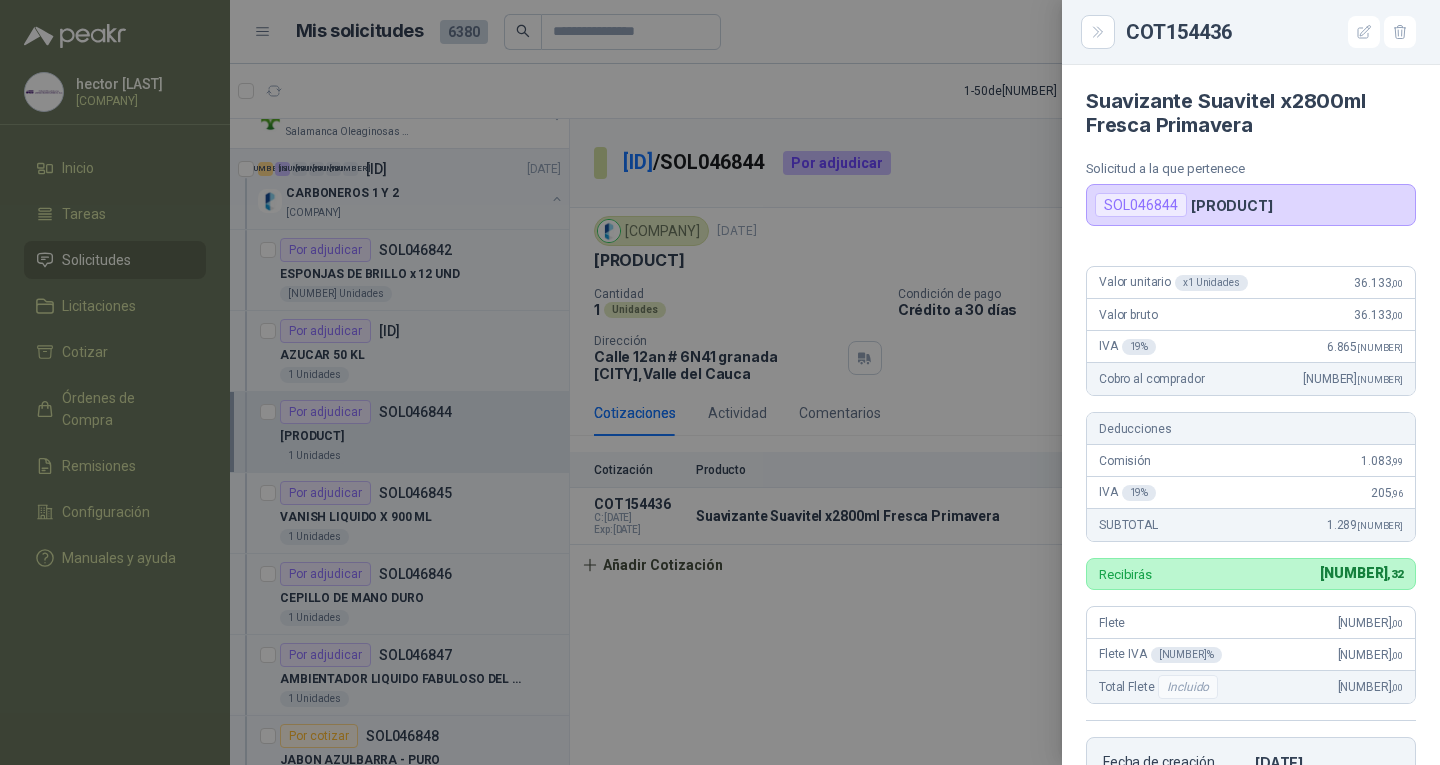 click at bounding box center [720, 382] 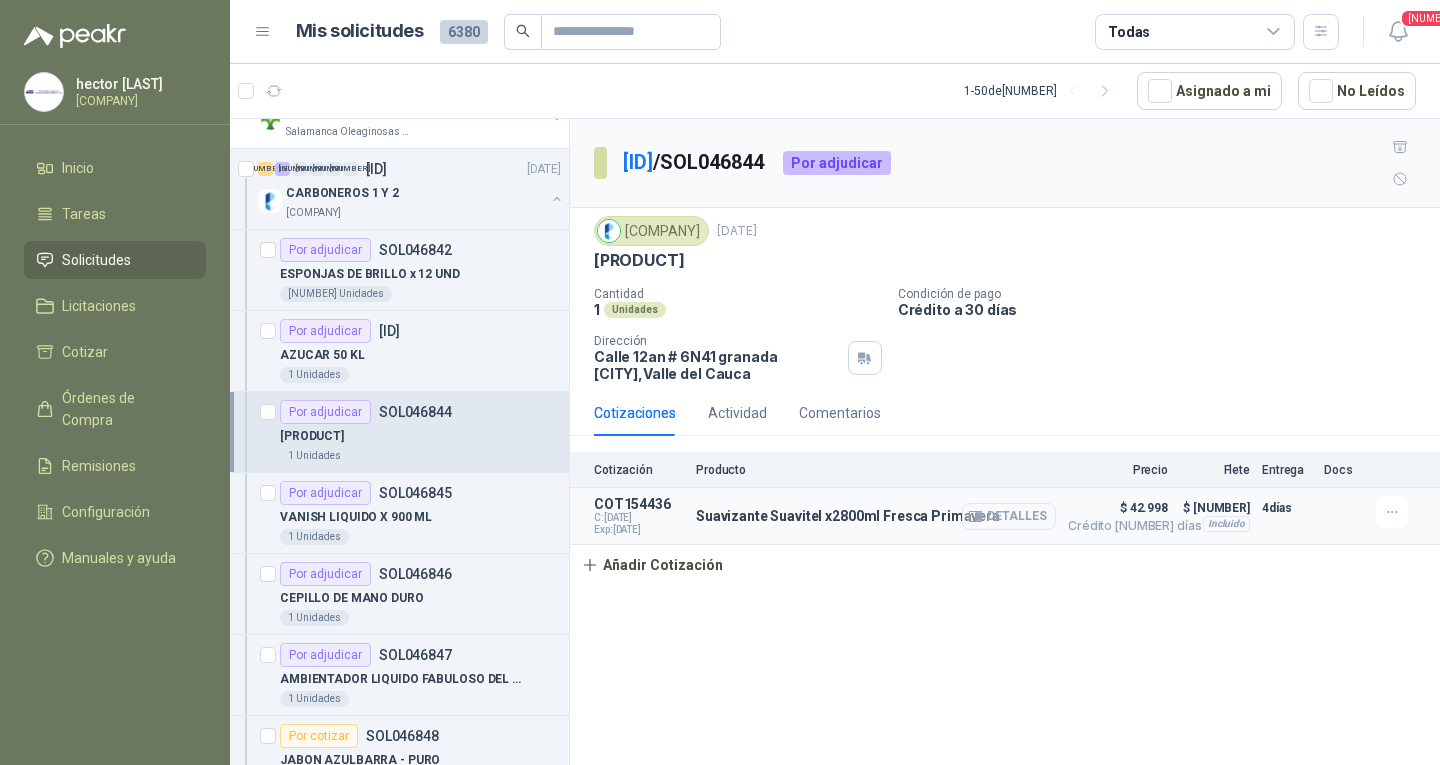 click on "Detalles" at bounding box center [1009, 516] 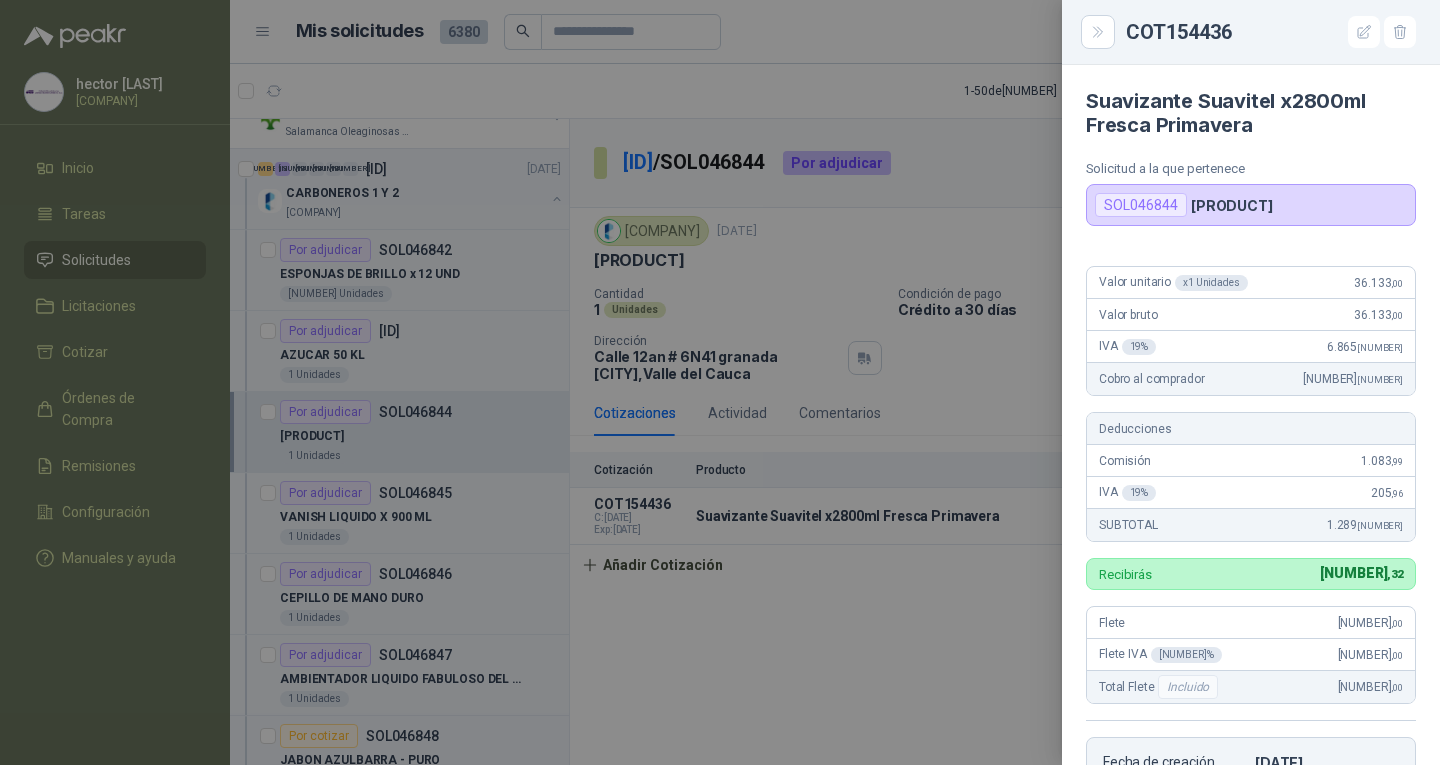 click at bounding box center [720, 382] 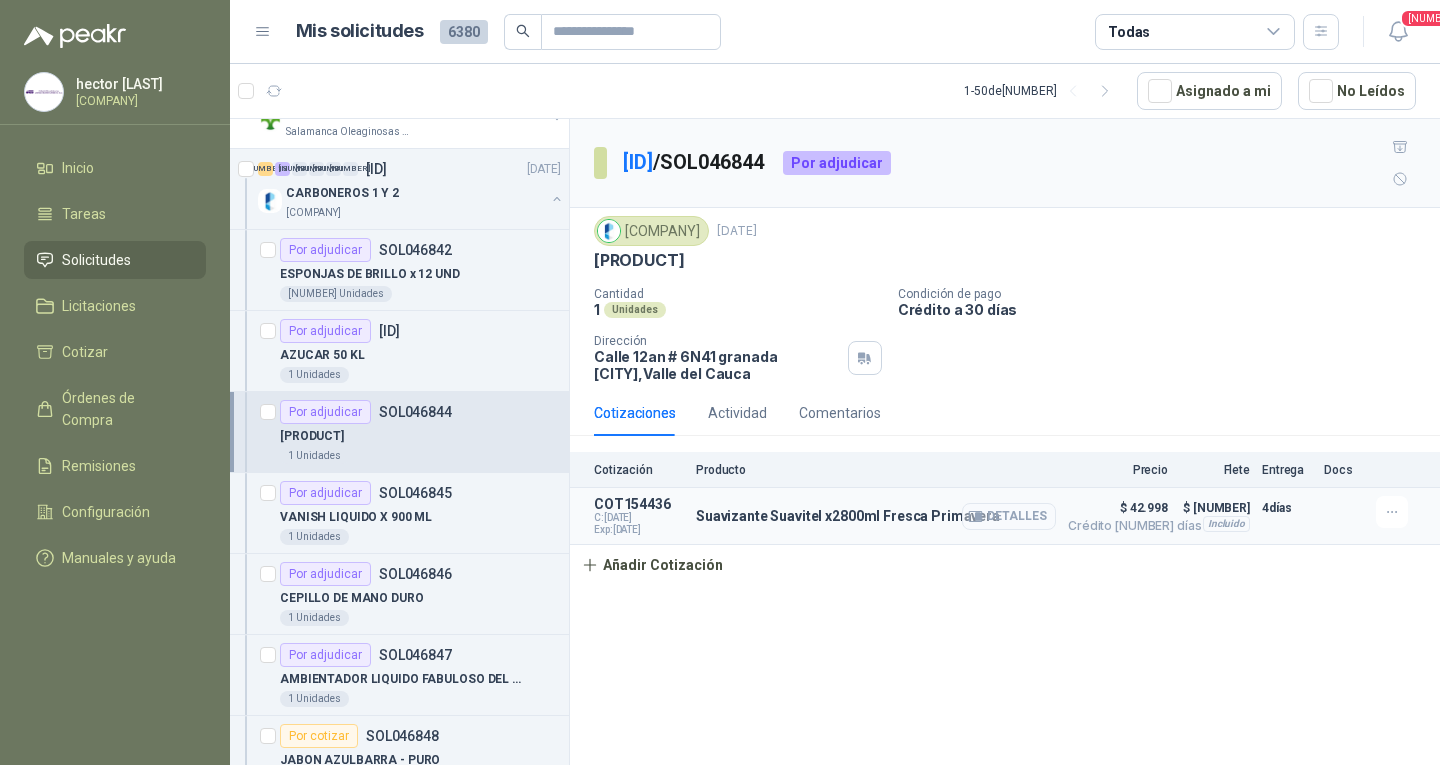 click on "Detalles" at bounding box center [1009, 516] 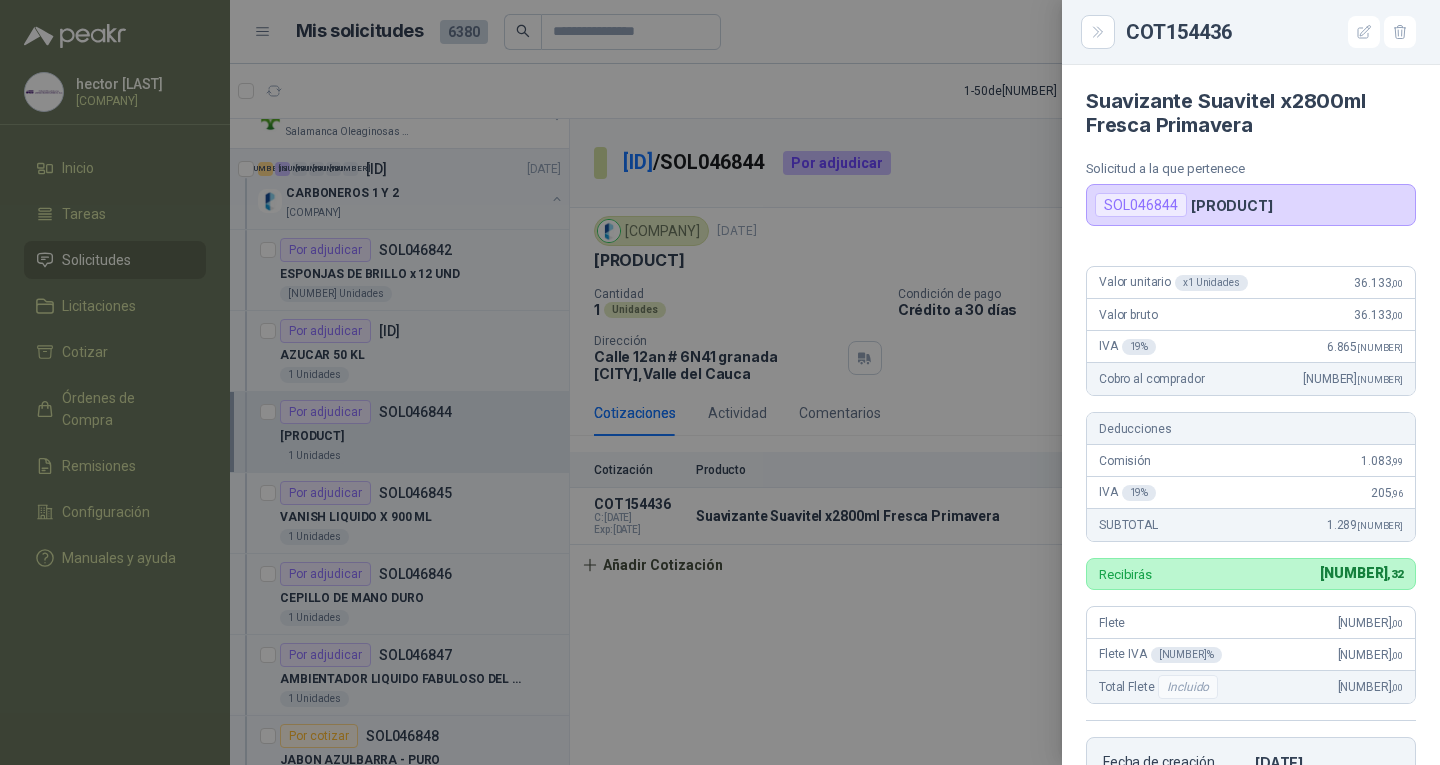 drag, startPoint x: 958, startPoint y: 543, endPoint x: 595, endPoint y: 612, distance: 369.49966 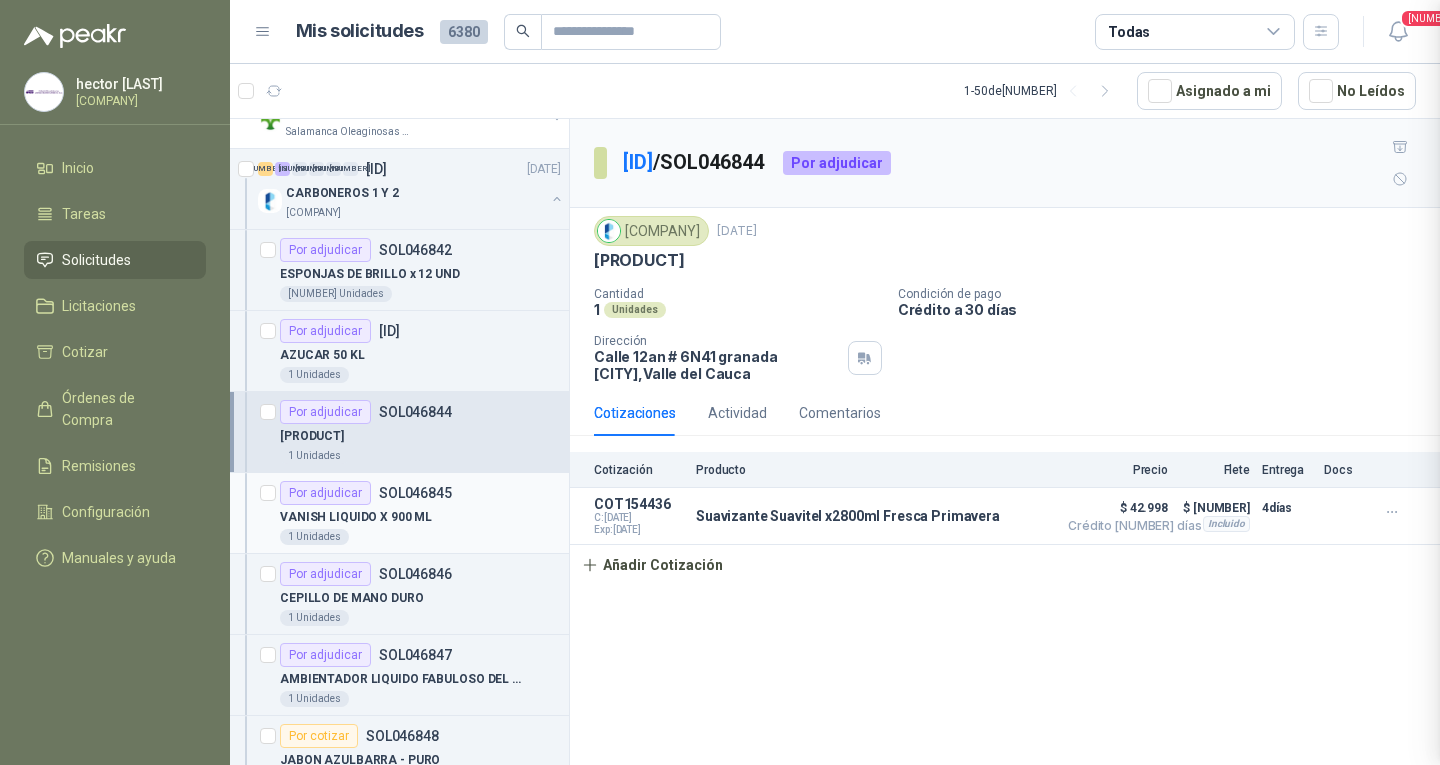 click on "VANISH LIQUIDO X 900 ML" at bounding box center (356, 517) 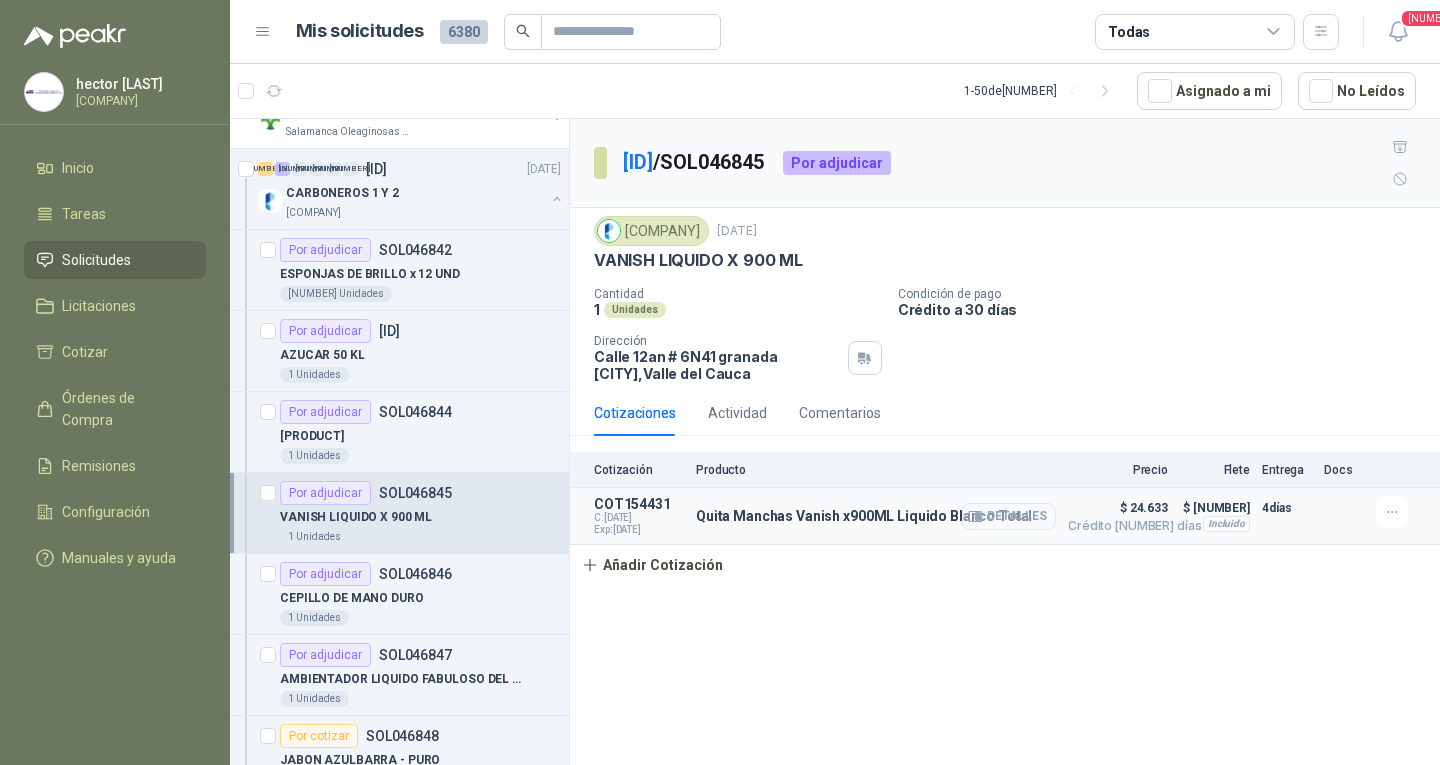 click on "Detalles" at bounding box center [1009, 516] 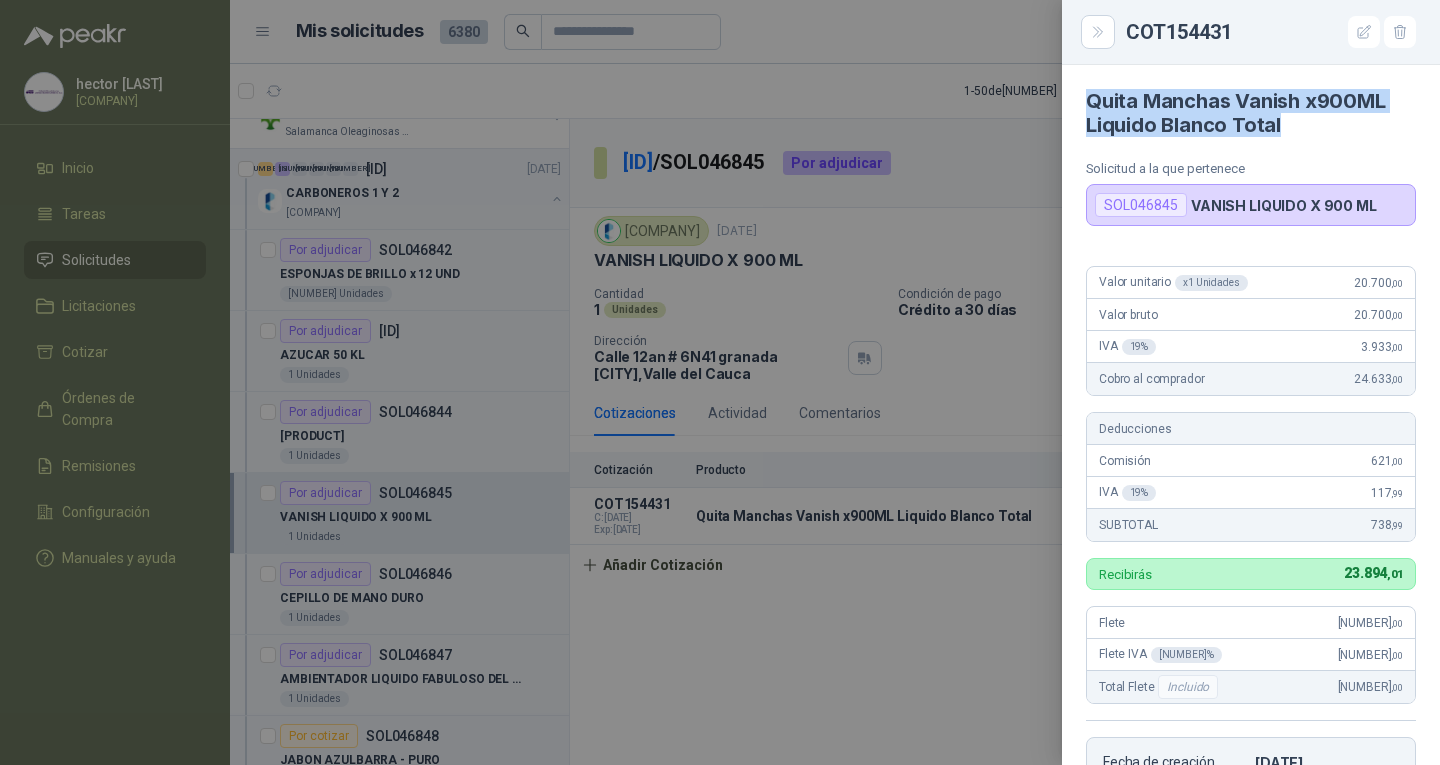 drag, startPoint x: 1300, startPoint y: 129, endPoint x: 1077, endPoint y: 102, distance: 224.62859 